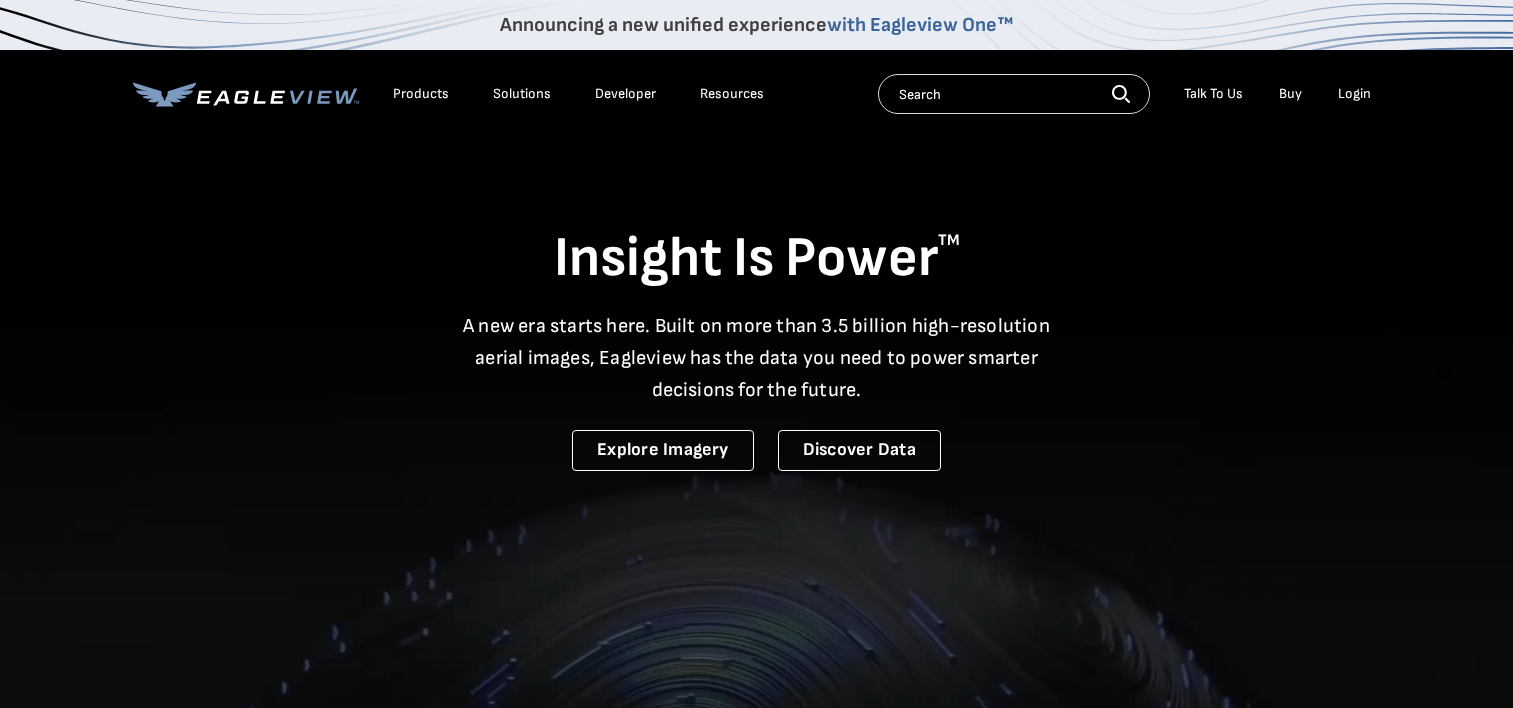 scroll, scrollTop: 0, scrollLeft: 0, axis: both 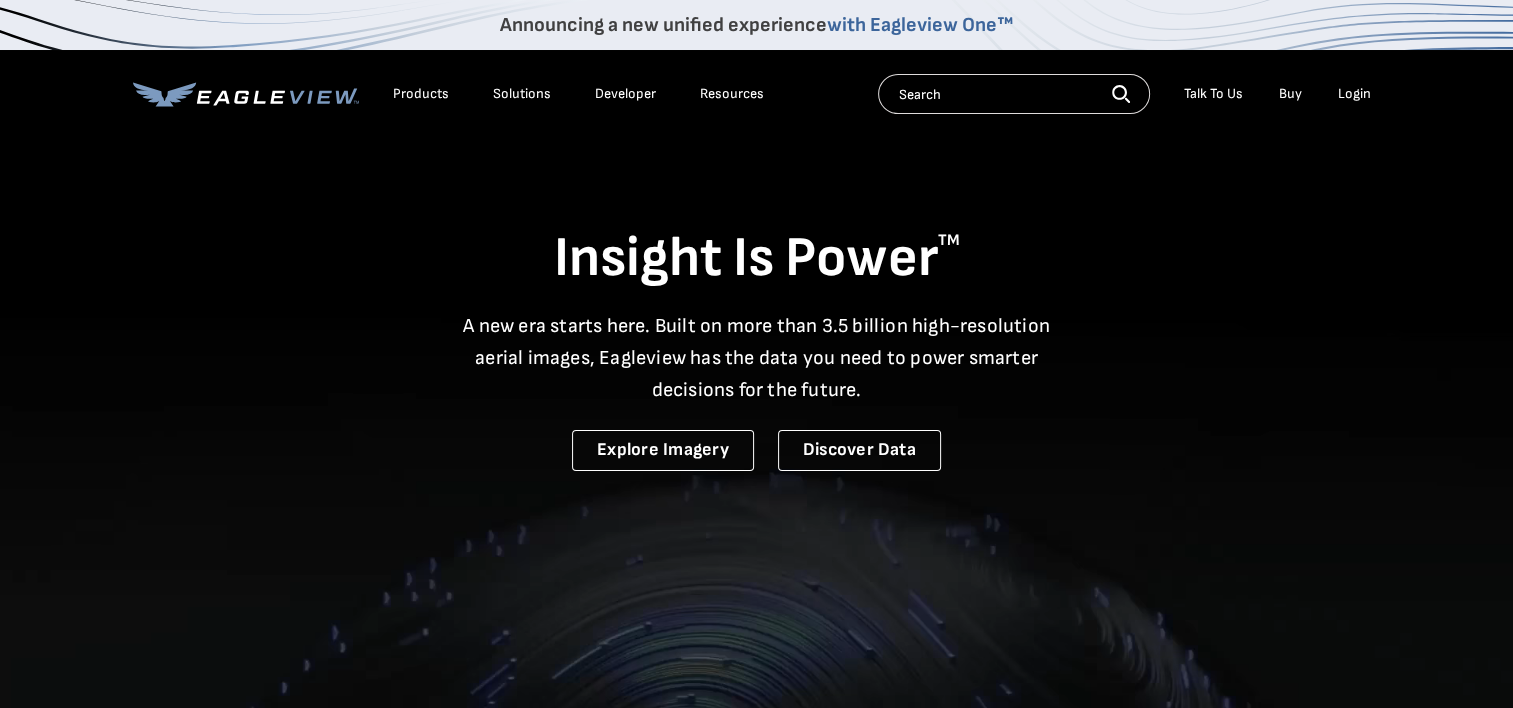 click on "Login" at bounding box center [1354, 94] 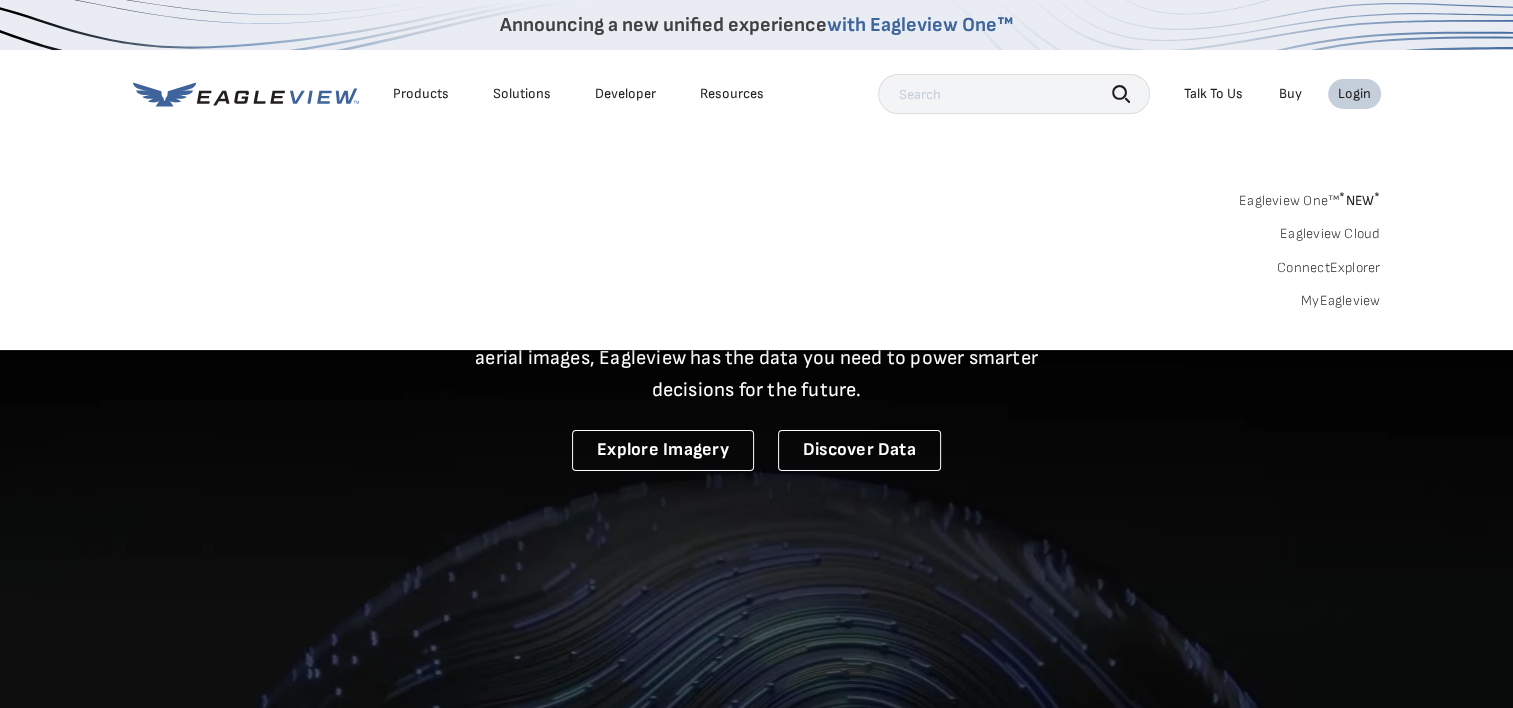 click on "Login" at bounding box center (1354, 94) 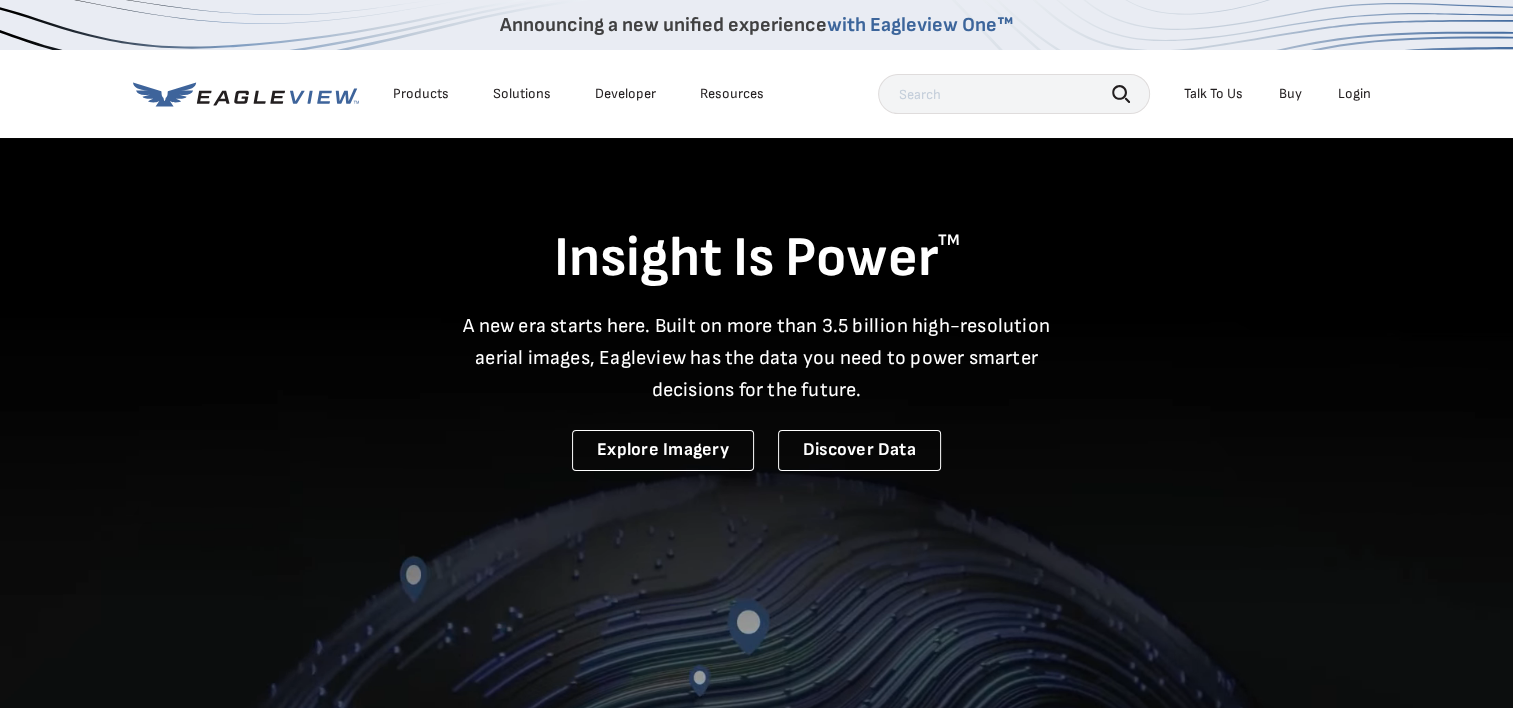 click on "Login" at bounding box center (1354, 94) 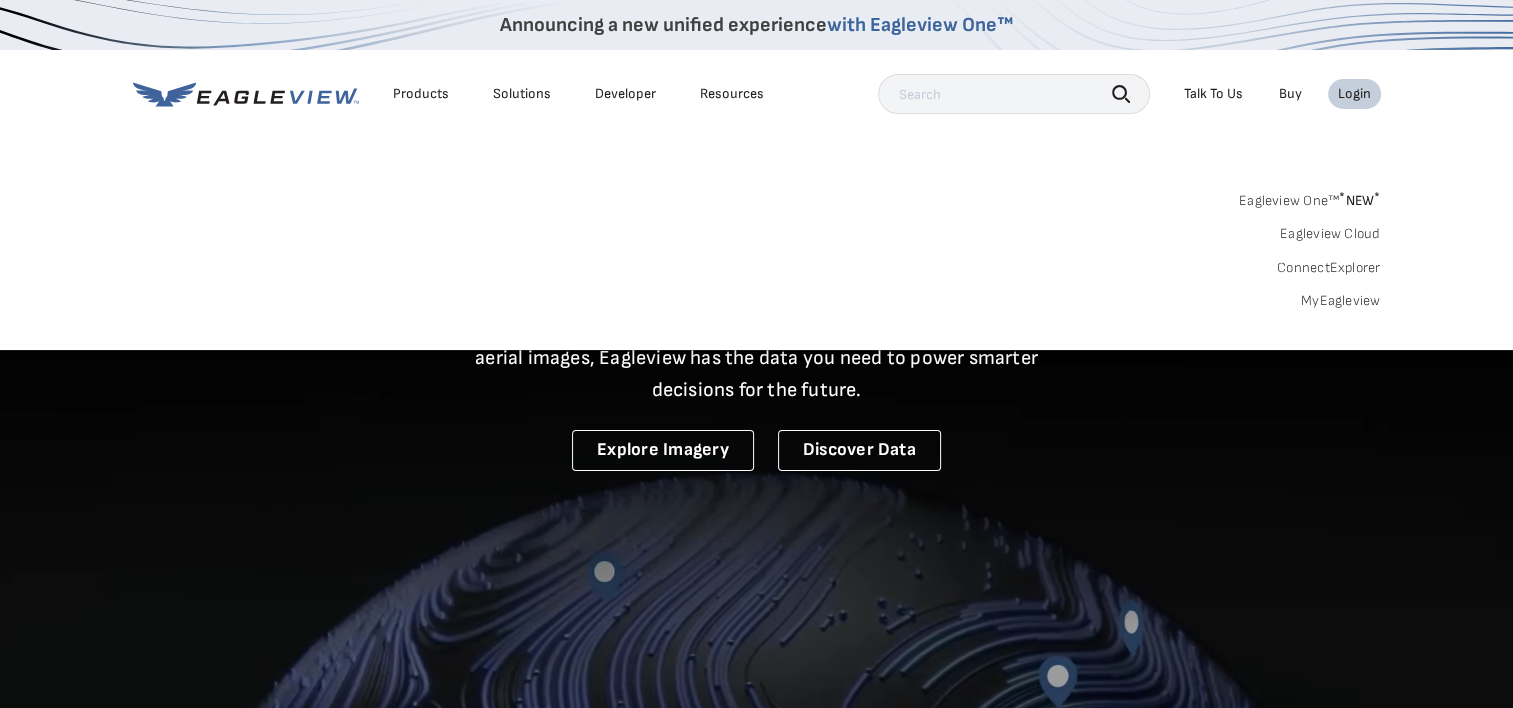 click on "MyEagleview" at bounding box center [1341, 301] 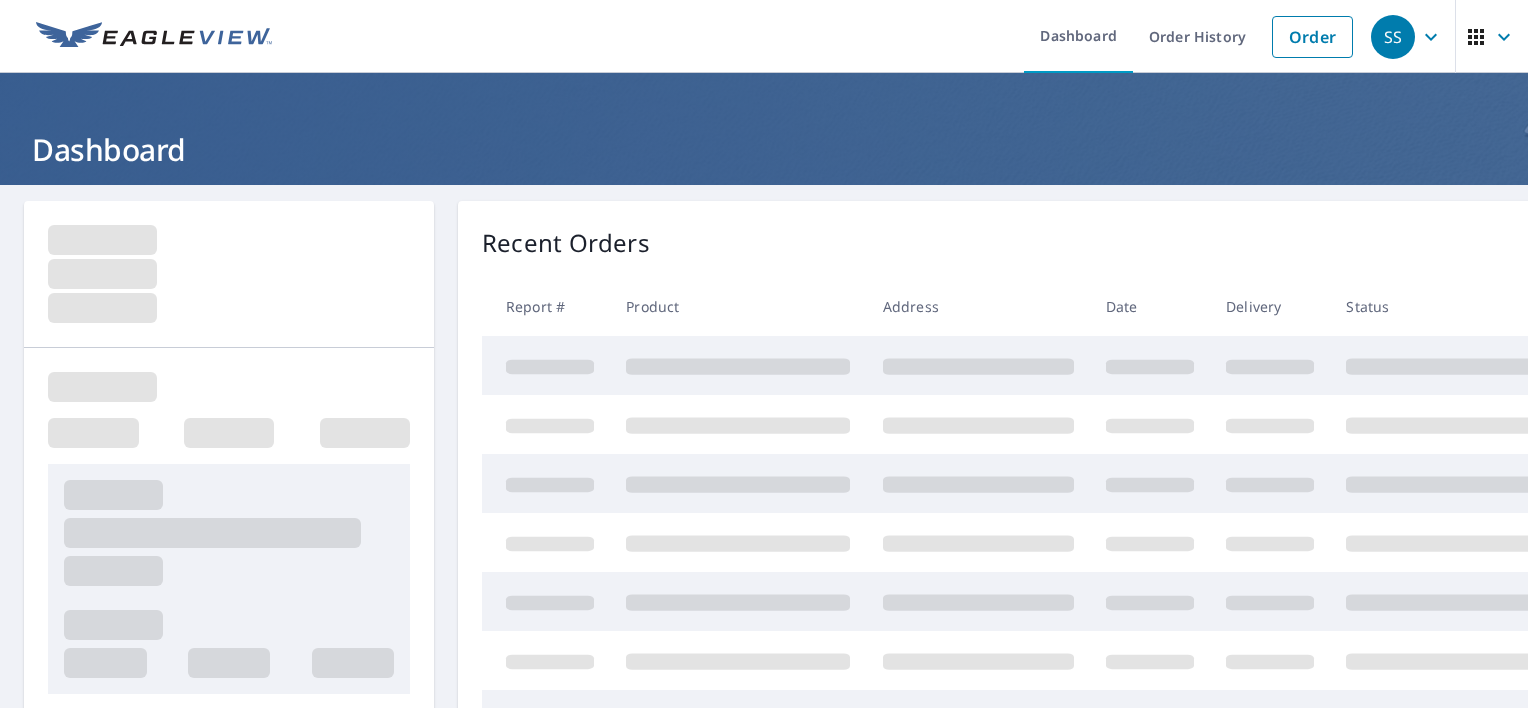 scroll, scrollTop: 0, scrollLeft: 0, axis: both 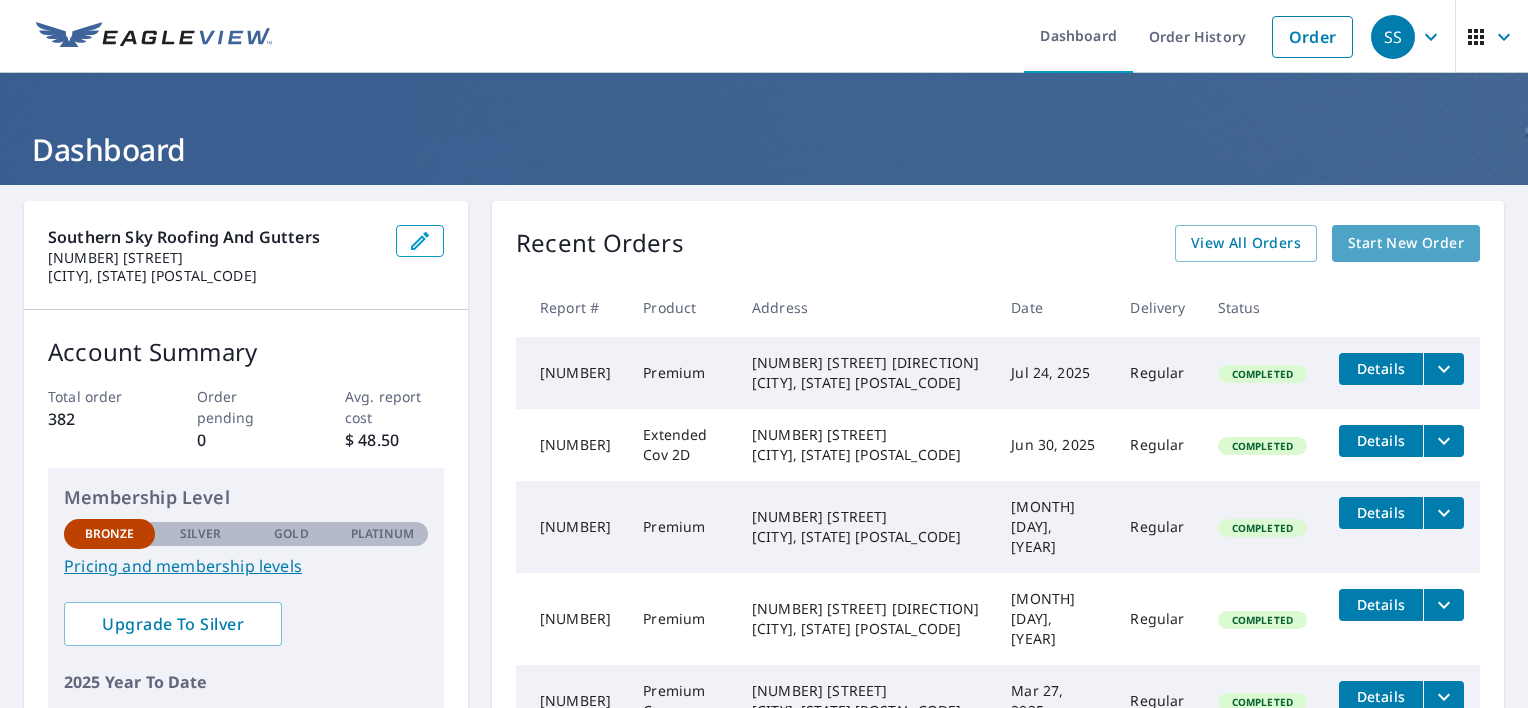 click on "Start New Order" at bounding box center [1406, 243] 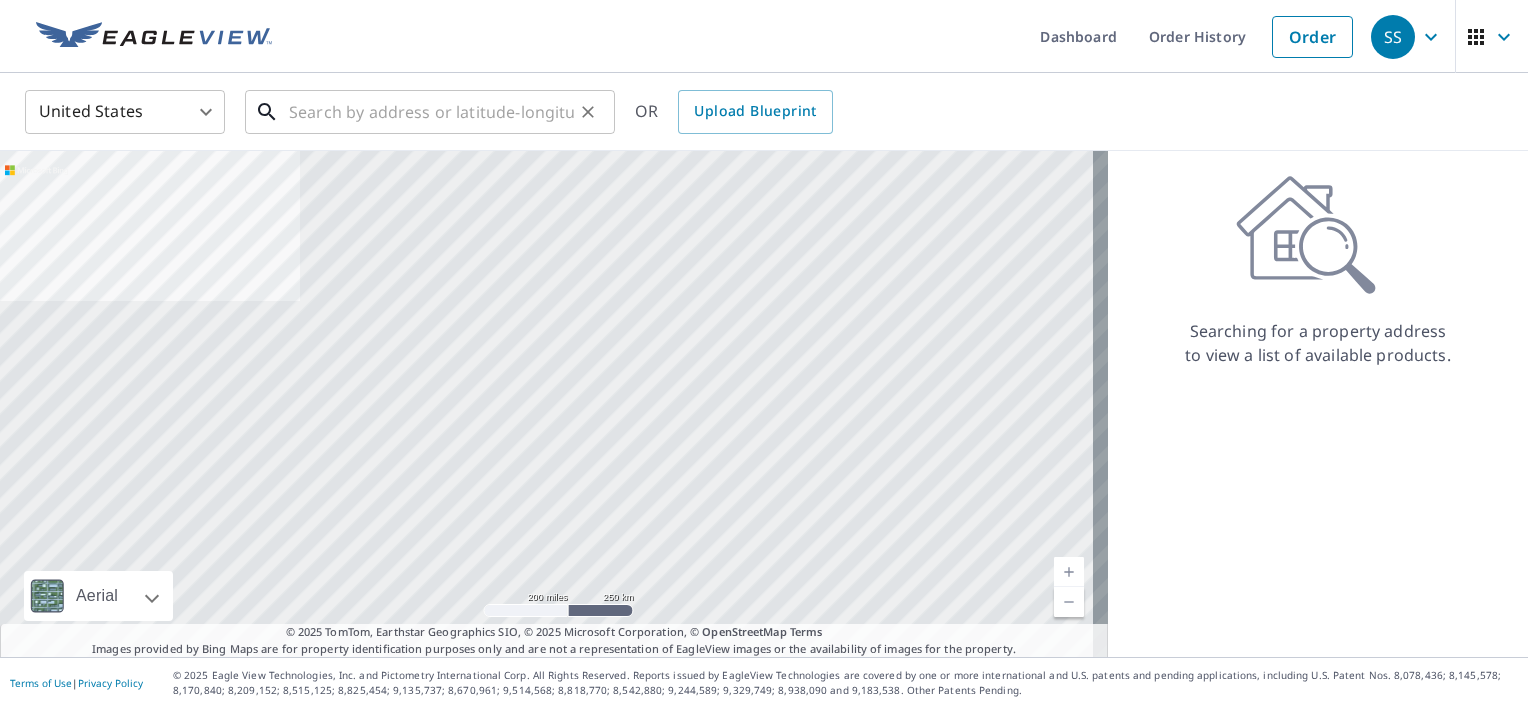 click at bounding box center [431, 112] 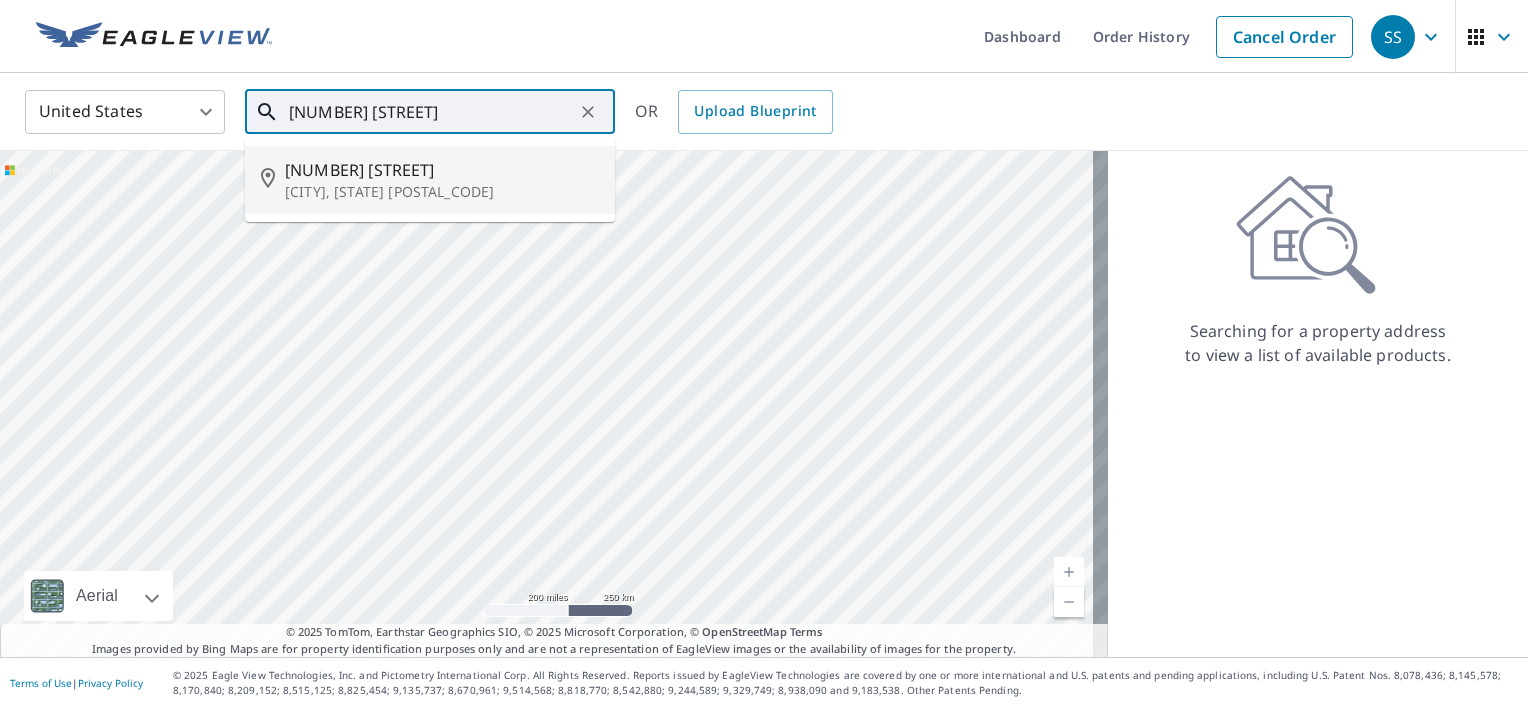 click on "[NUMBER] [STREET]" at bounding box center [442, 170] 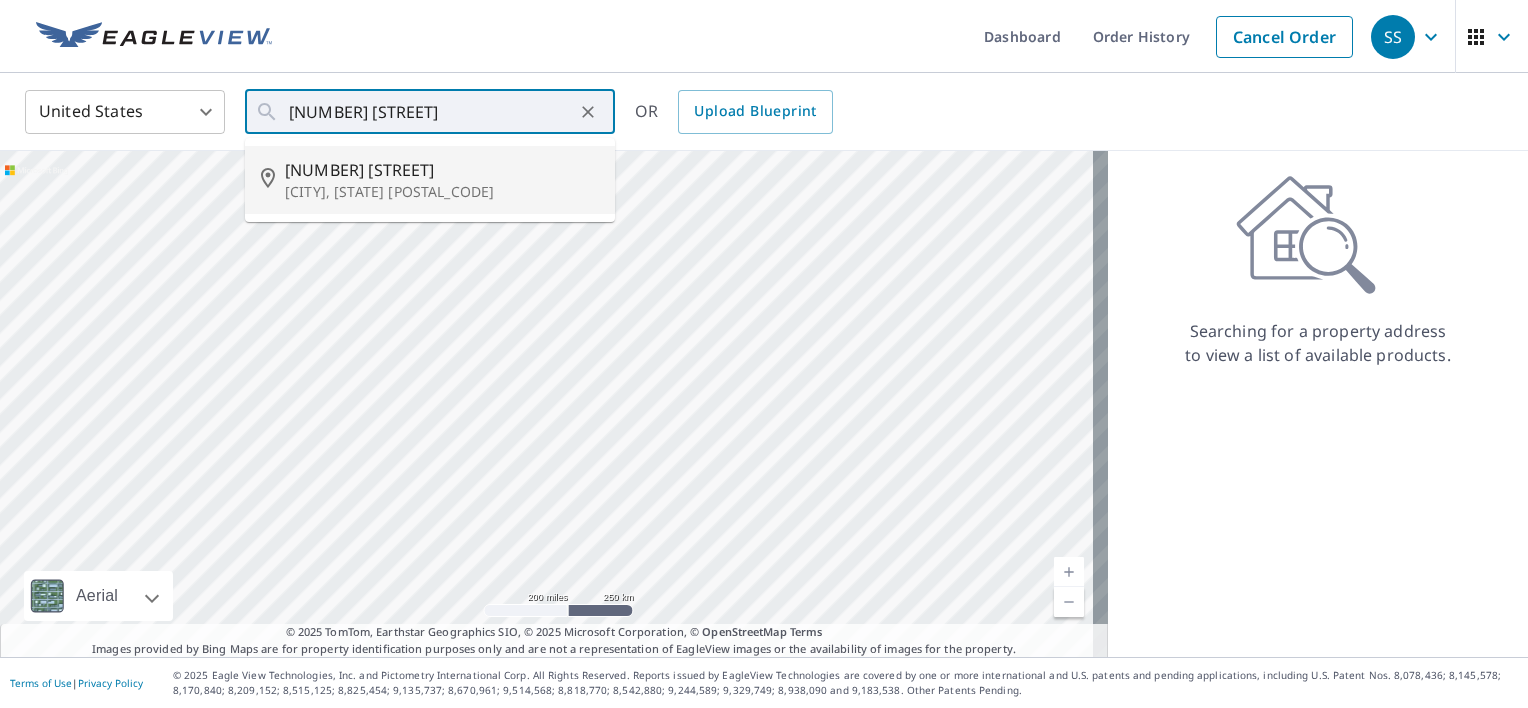 type on "[NUMBER] [STREET] [CITY], [STATE] [POSTAL_CODE]" 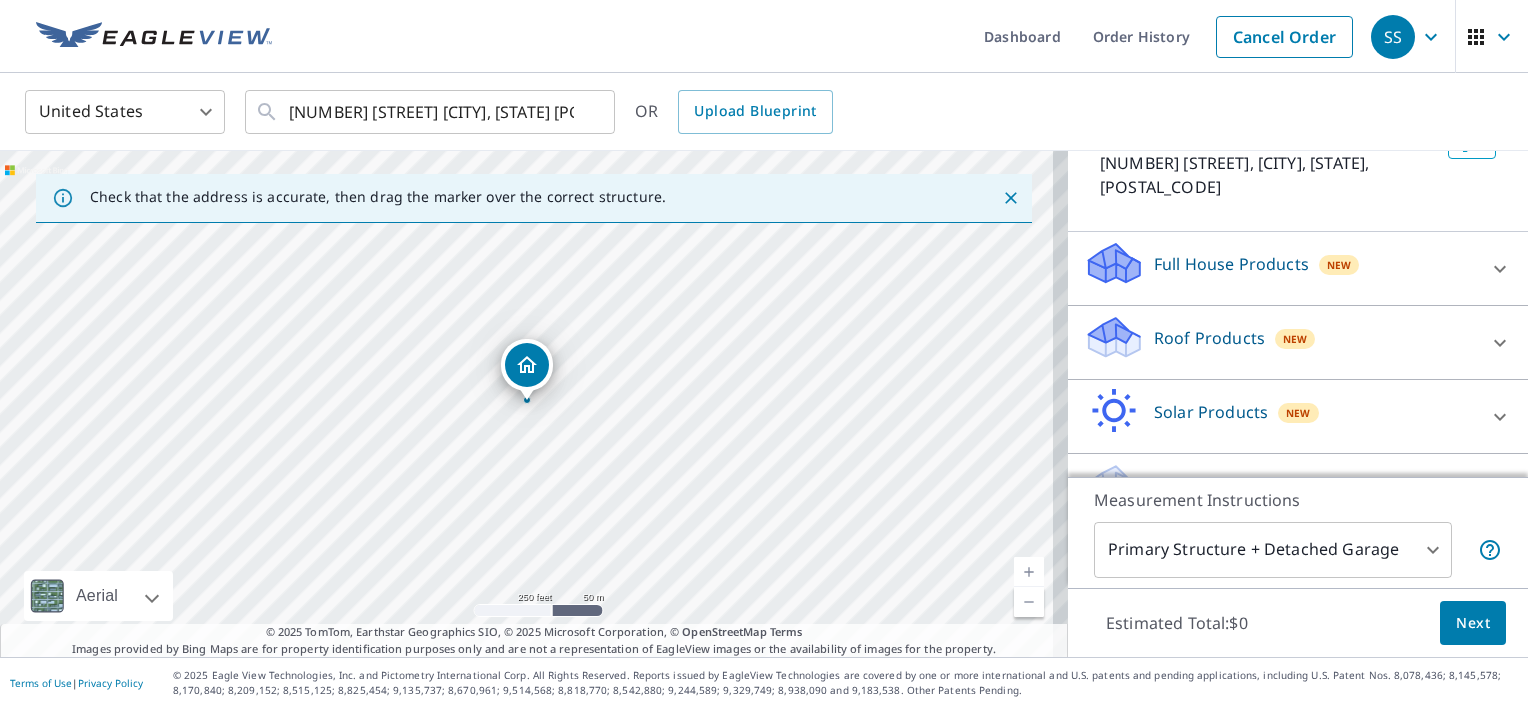 scroll, scrollTop: 151, scrollLeft: 0, axis: vertical 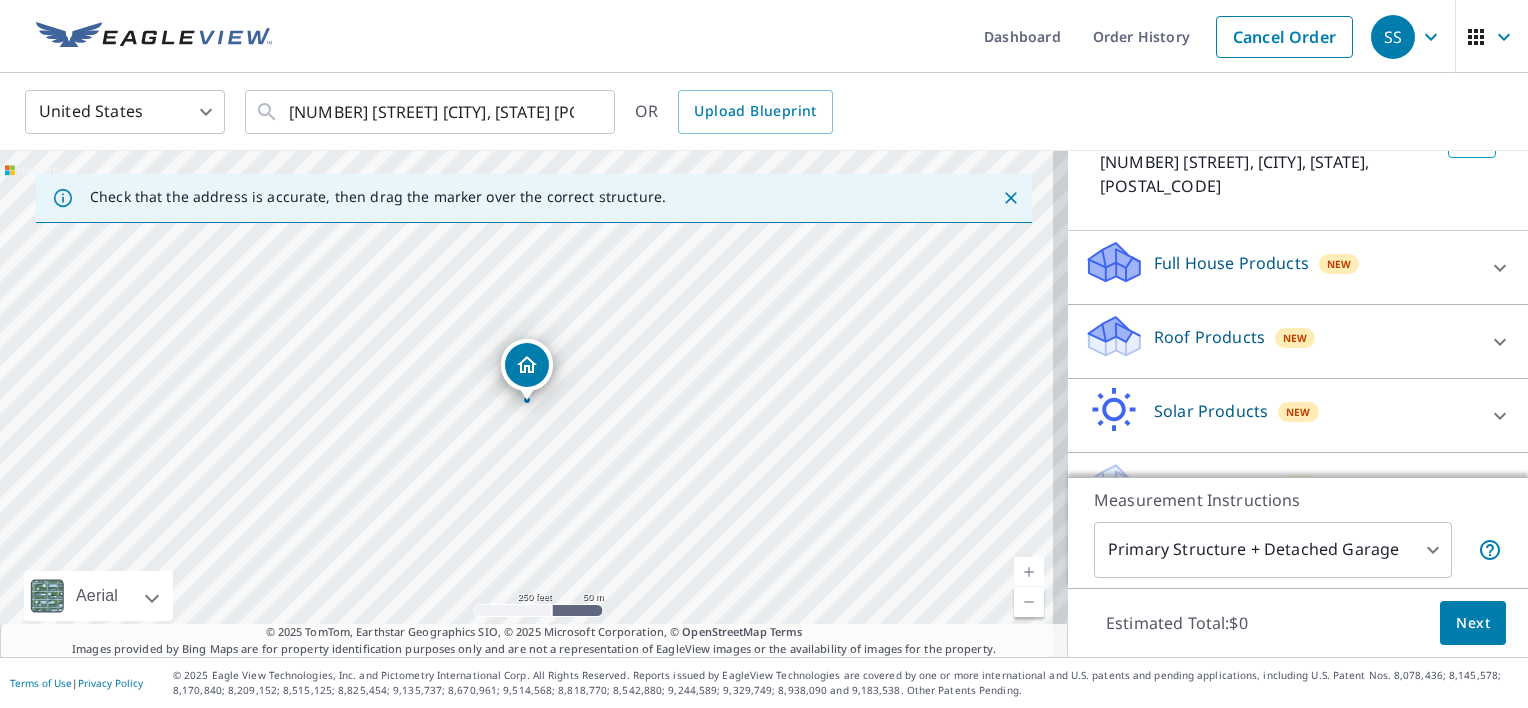 click on "Roof Products" at bounding box center (1209, 337) 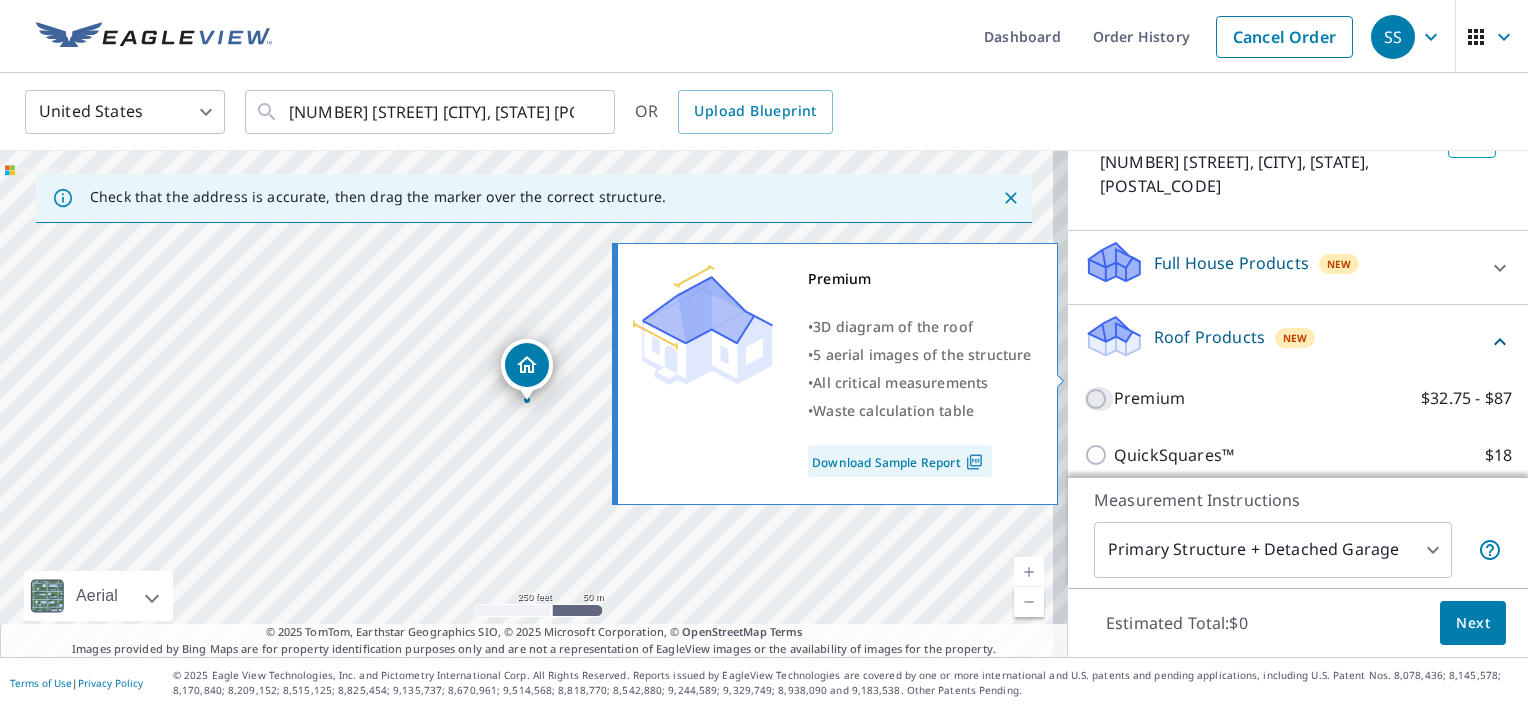 click on "Premium $32.75 - $87" at bounding box center (1099, 399) 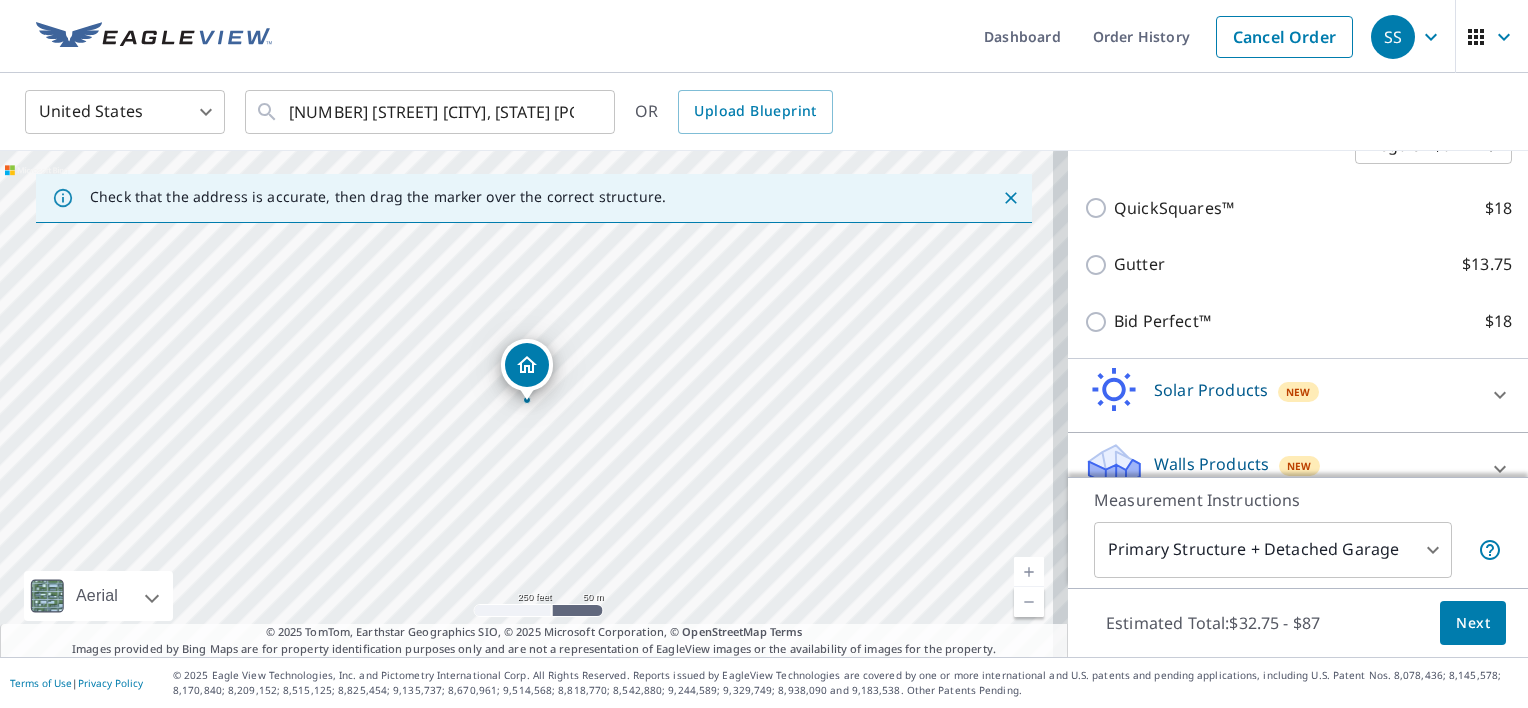 scroll, scrollTop: 466, scrollLeft: 0, axis: vertical 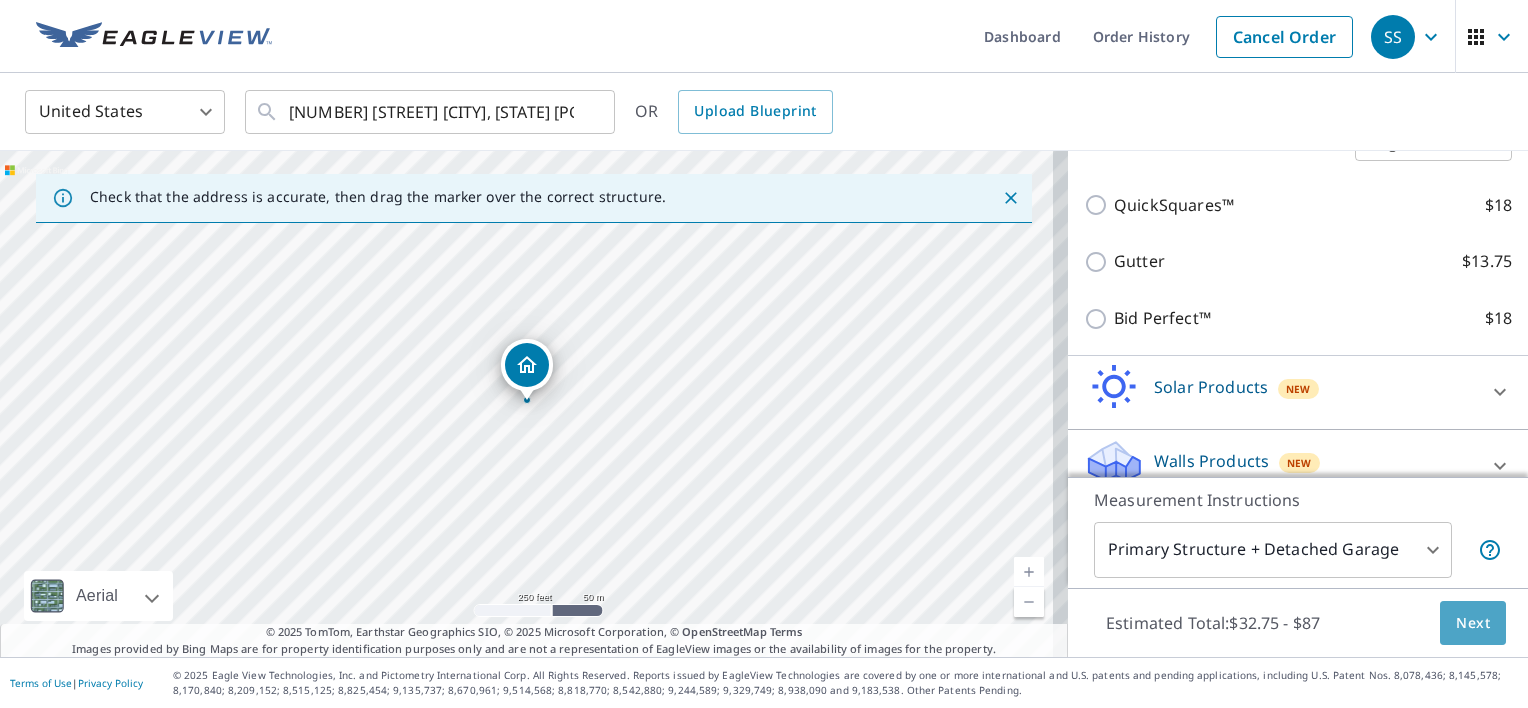 click on "Next" at bounding box center (1473, 623) 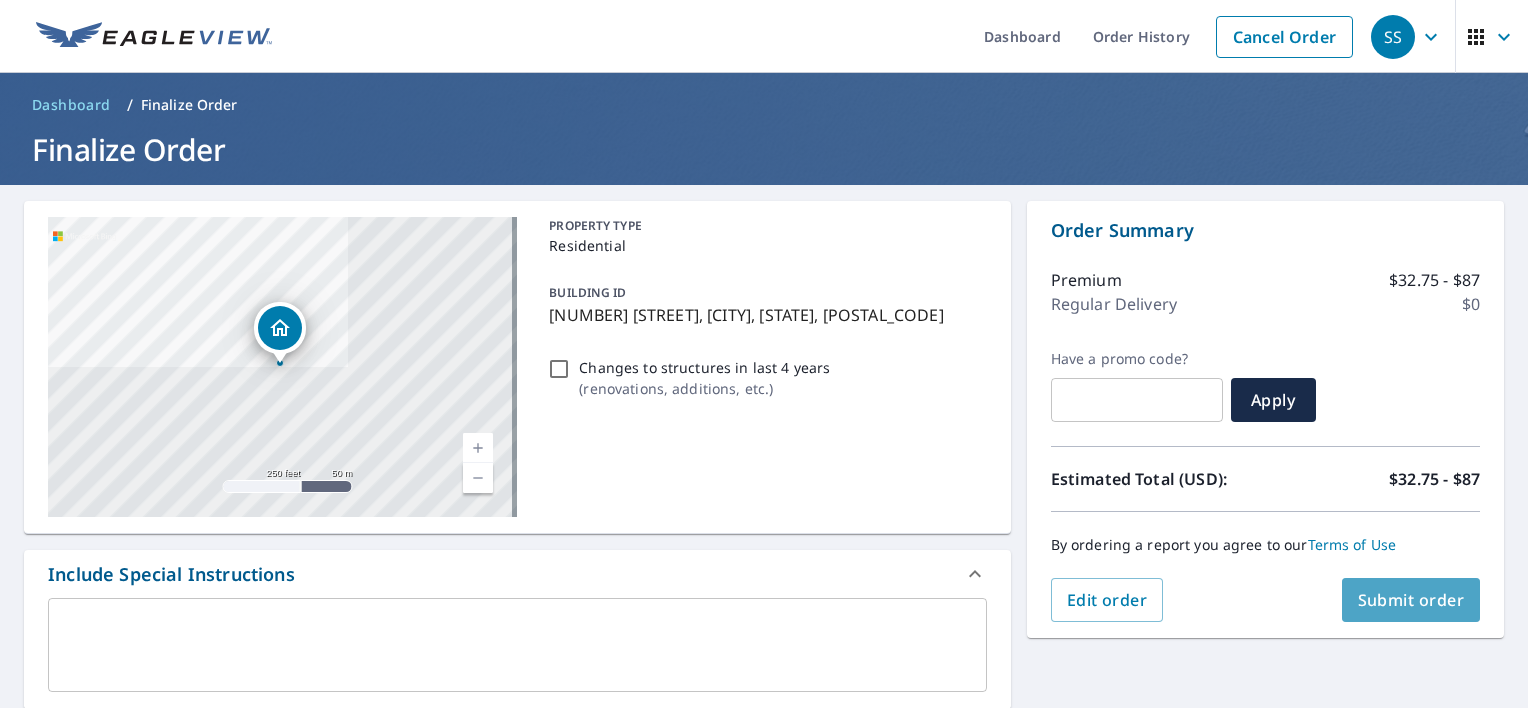 click on "Submit order" at bounding box center (1411, 600) 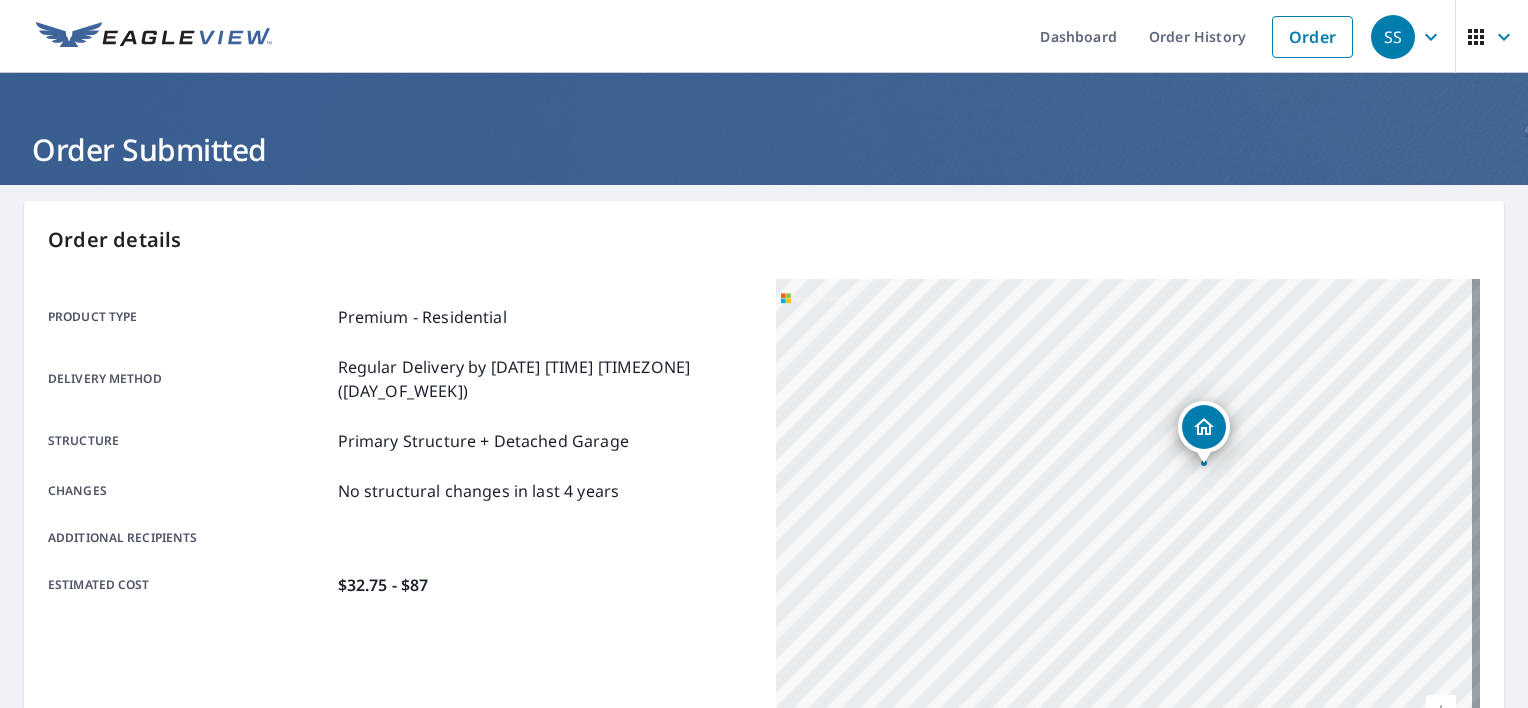 scroll, scrollTop: 468, scrollLeft: 0, axis: vertical 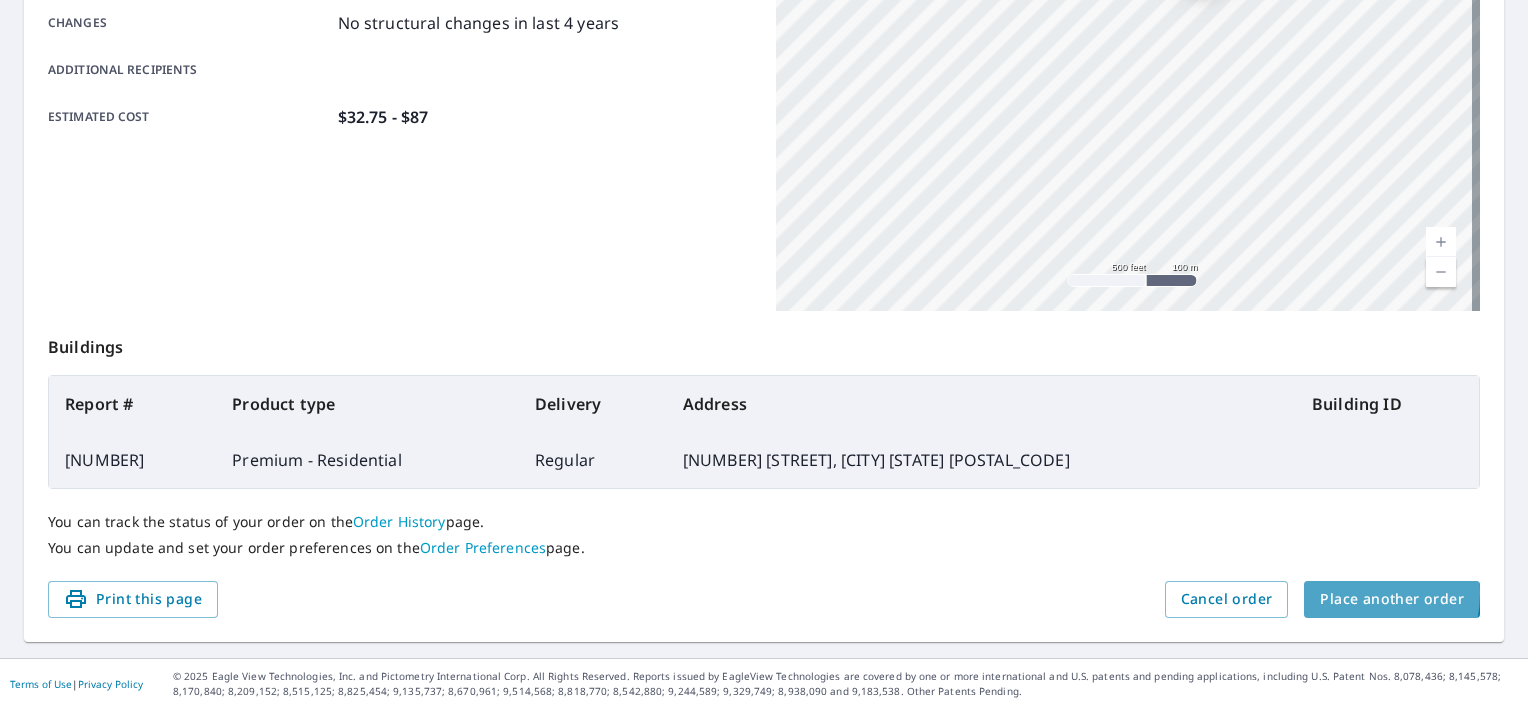 click on "Place another order" at bounding box center (1392, 599) 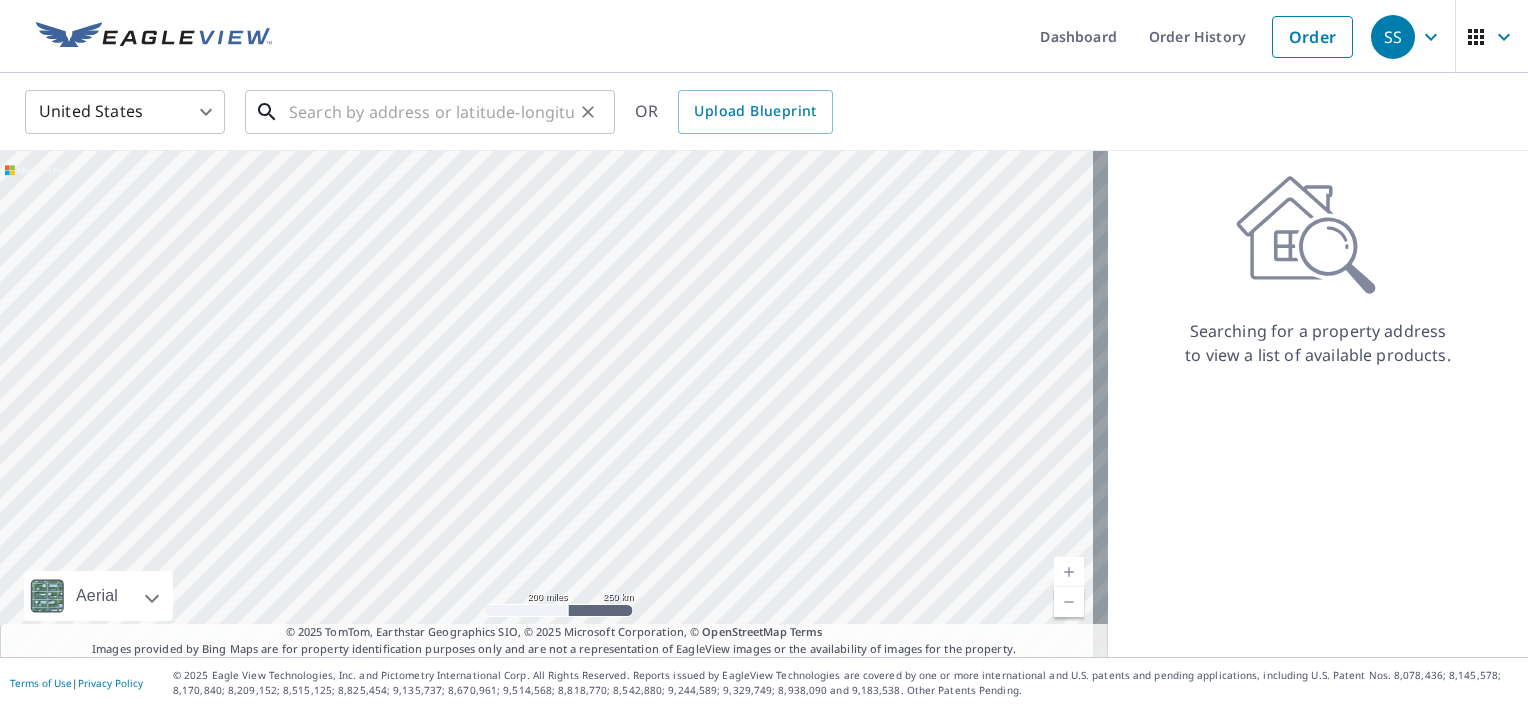 click at bounding box center (431, 112) 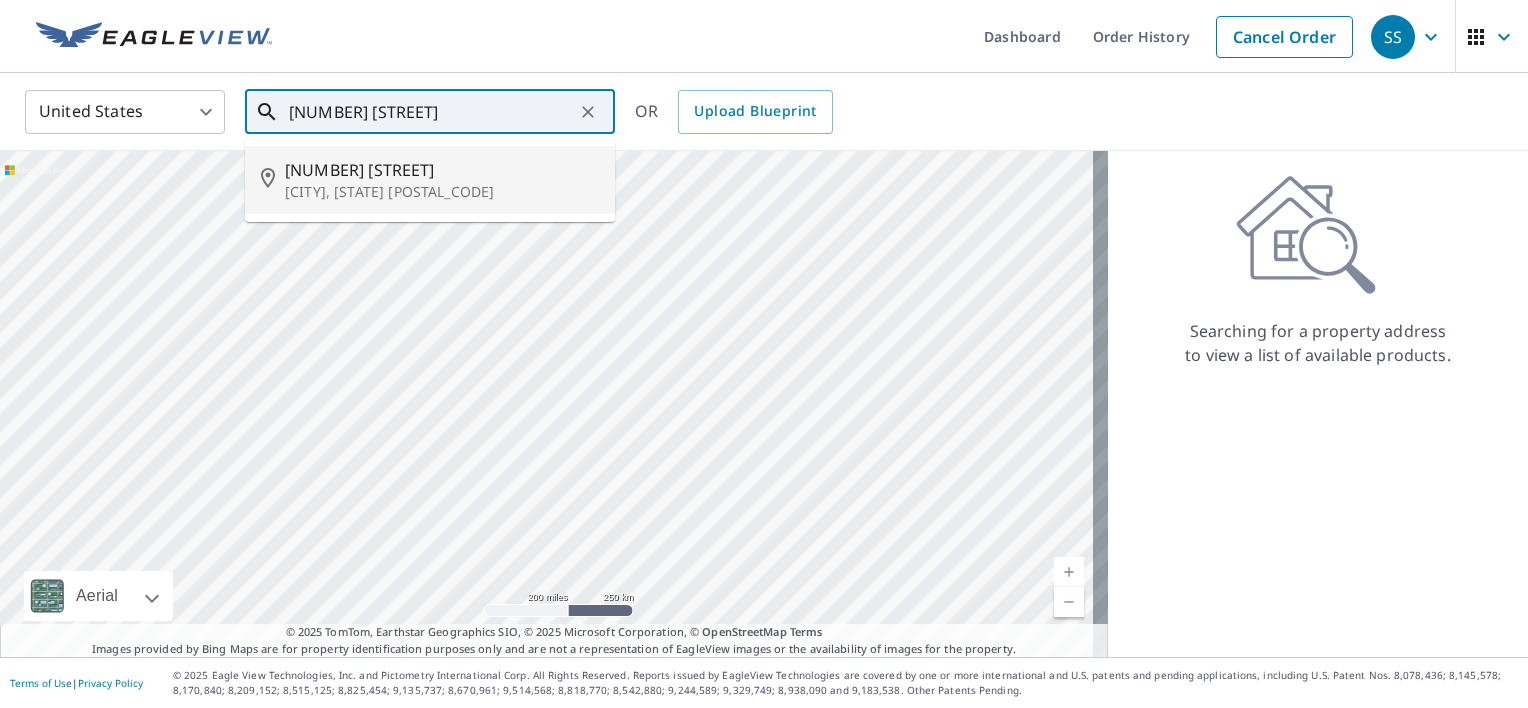 click on "[CITY], [STATE] [POSTAL_CODE]" at bounding box center (442, 192) 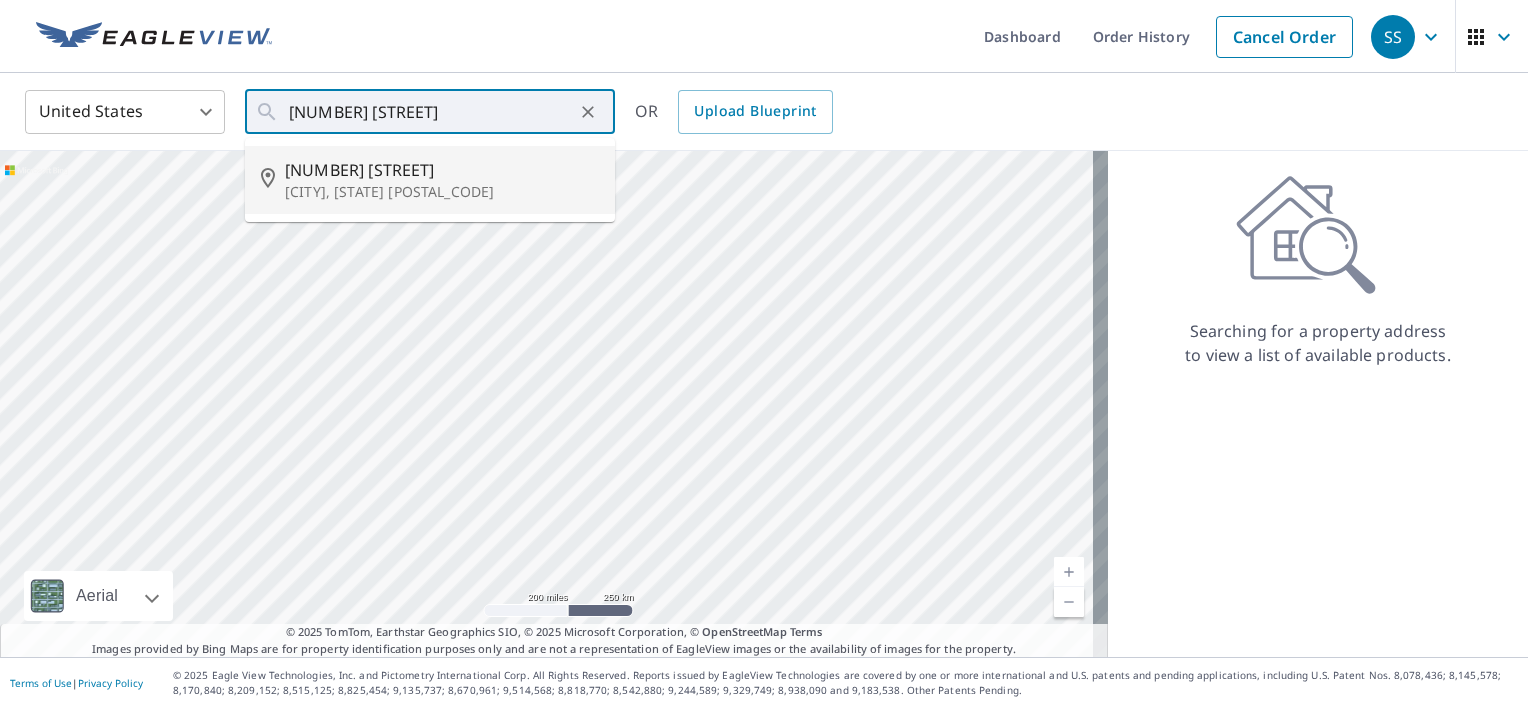 type on "[NUMBER] [STREET], [CITY], [STATE] [POSTAL_CODE]" 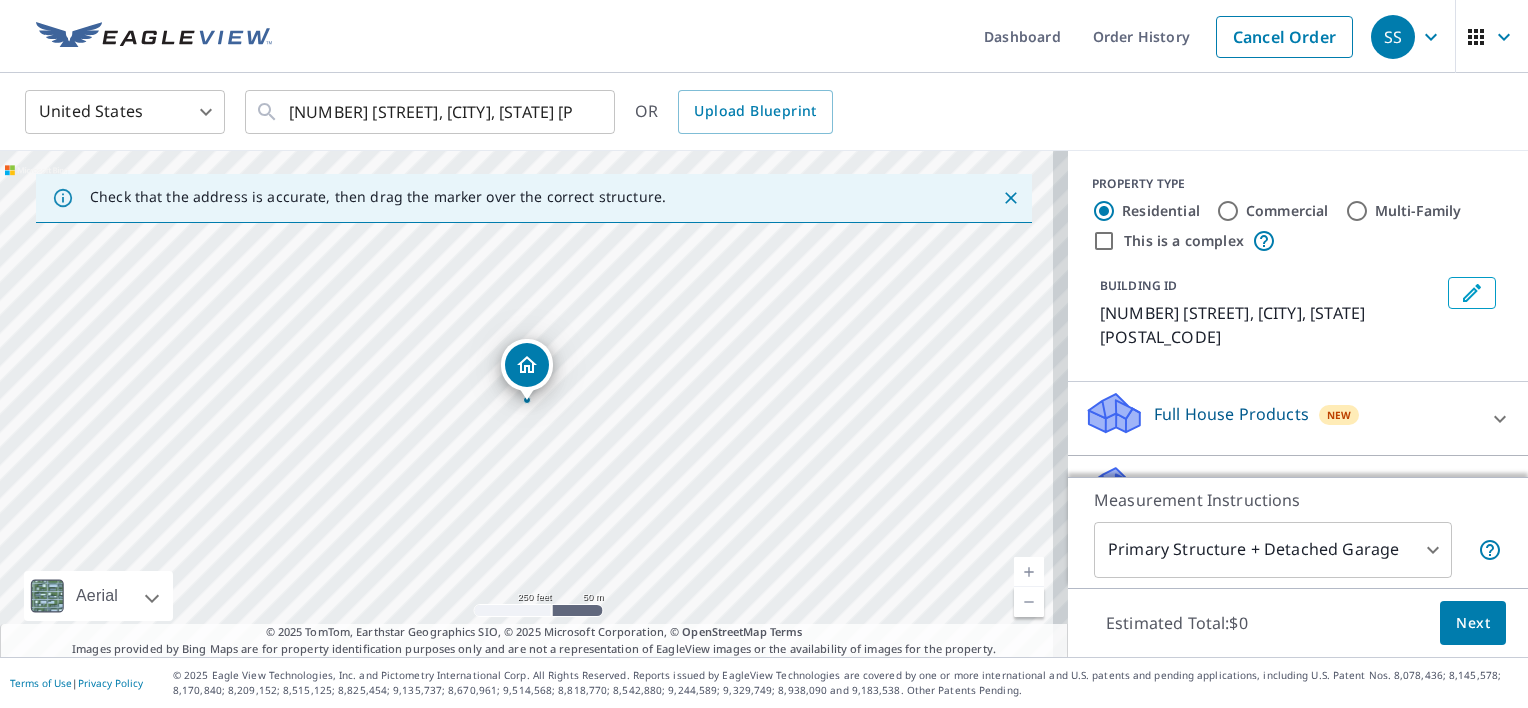 click on "Roof Products" at bounding box center [1209, 488] 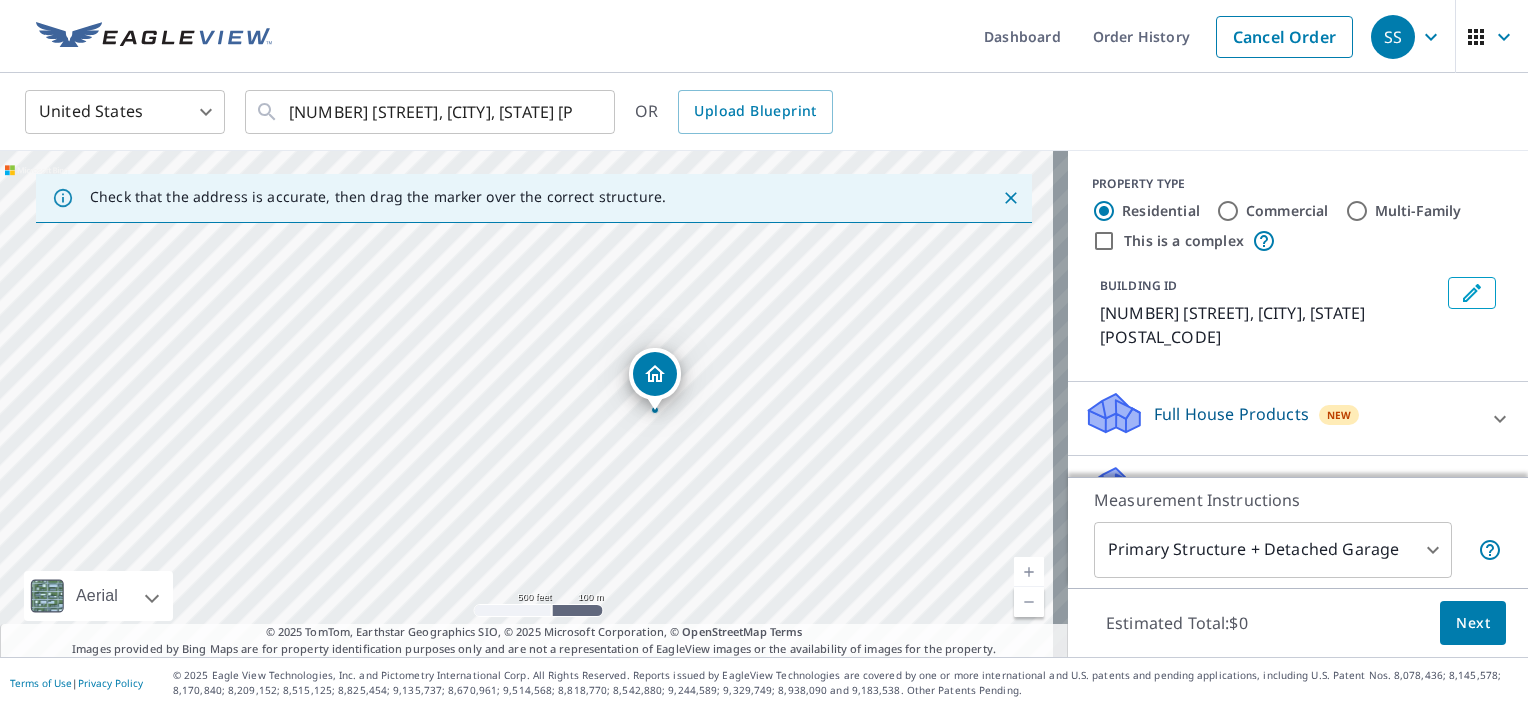 click at bounding box center (1029, 572) 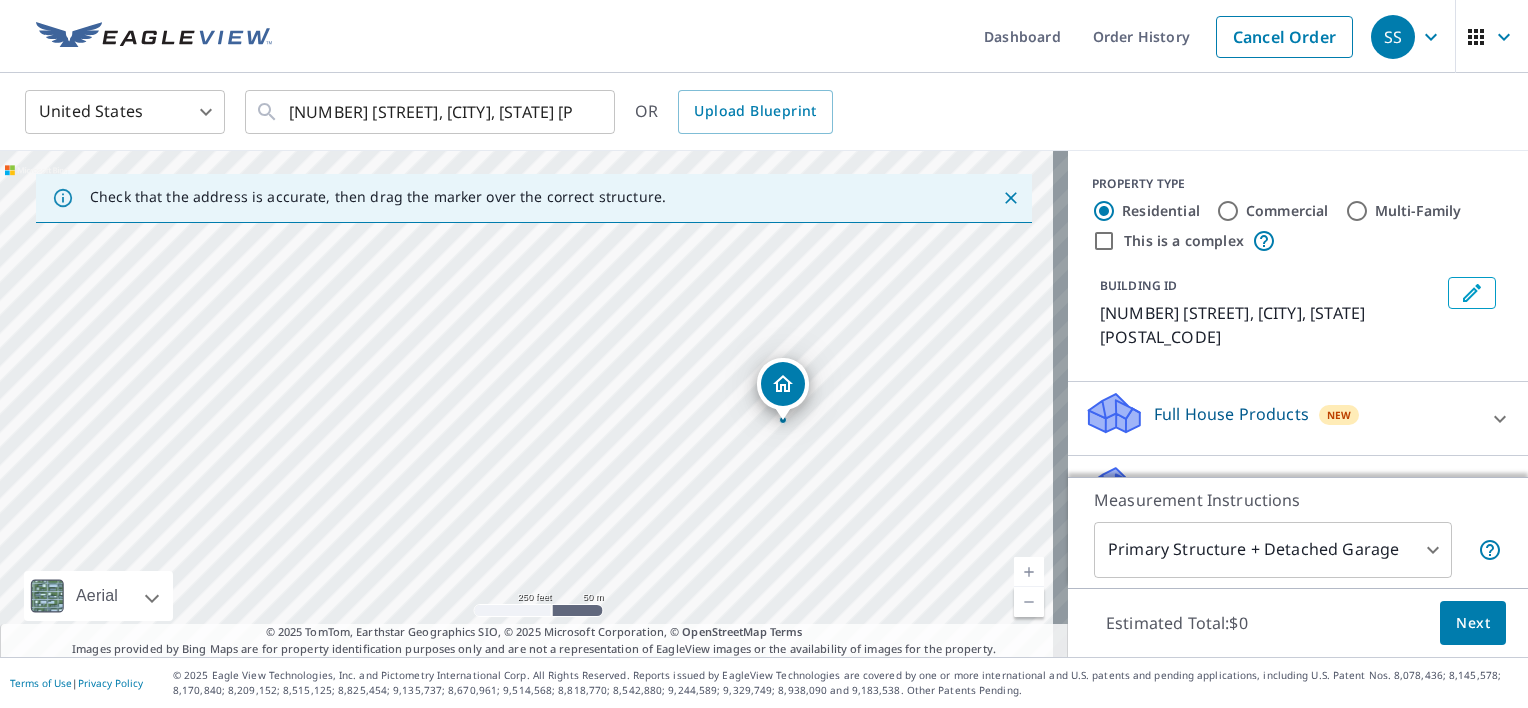 click at bounding box center [1029, 572] 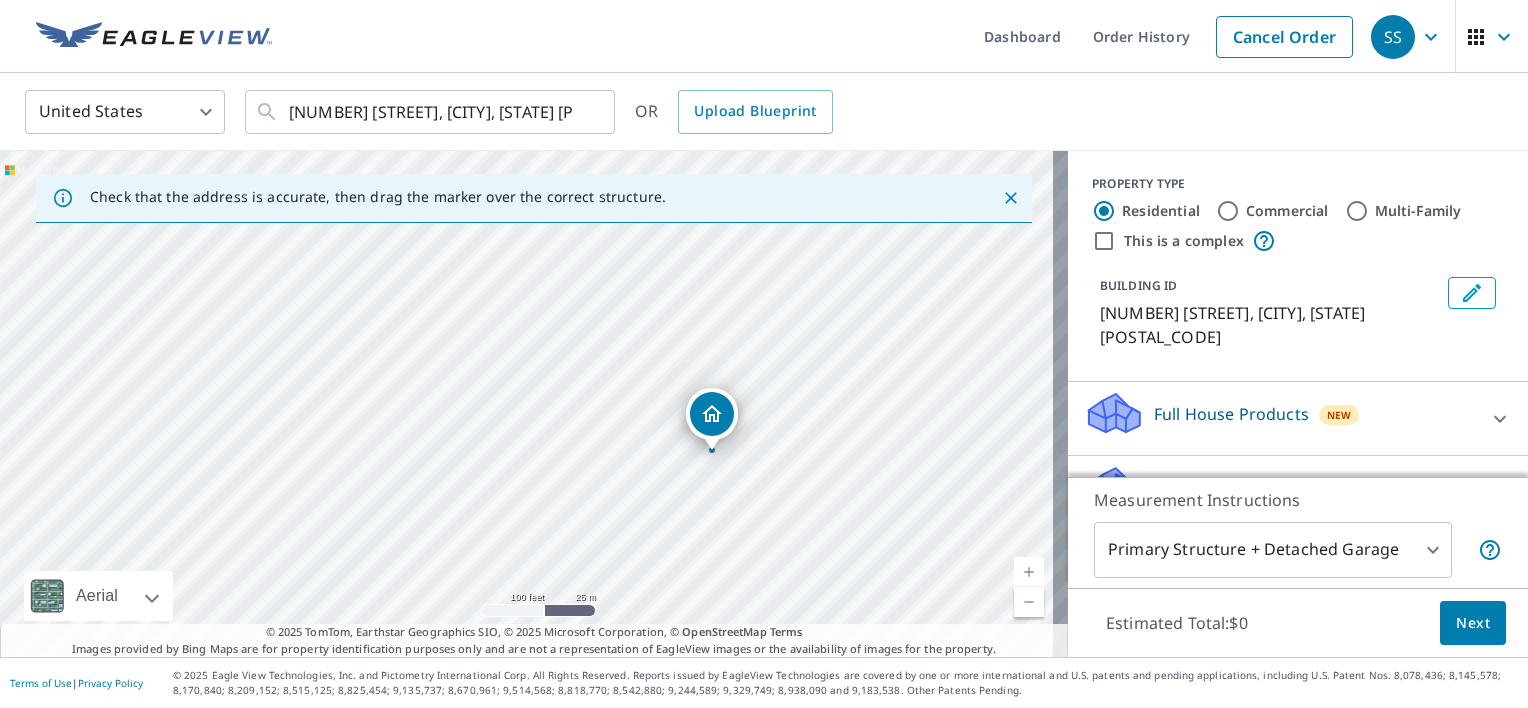 drag, startPoint x: 1004, startPoint y: 455, endPoint x: 671, endPoint y: 473, distance: 333.48615 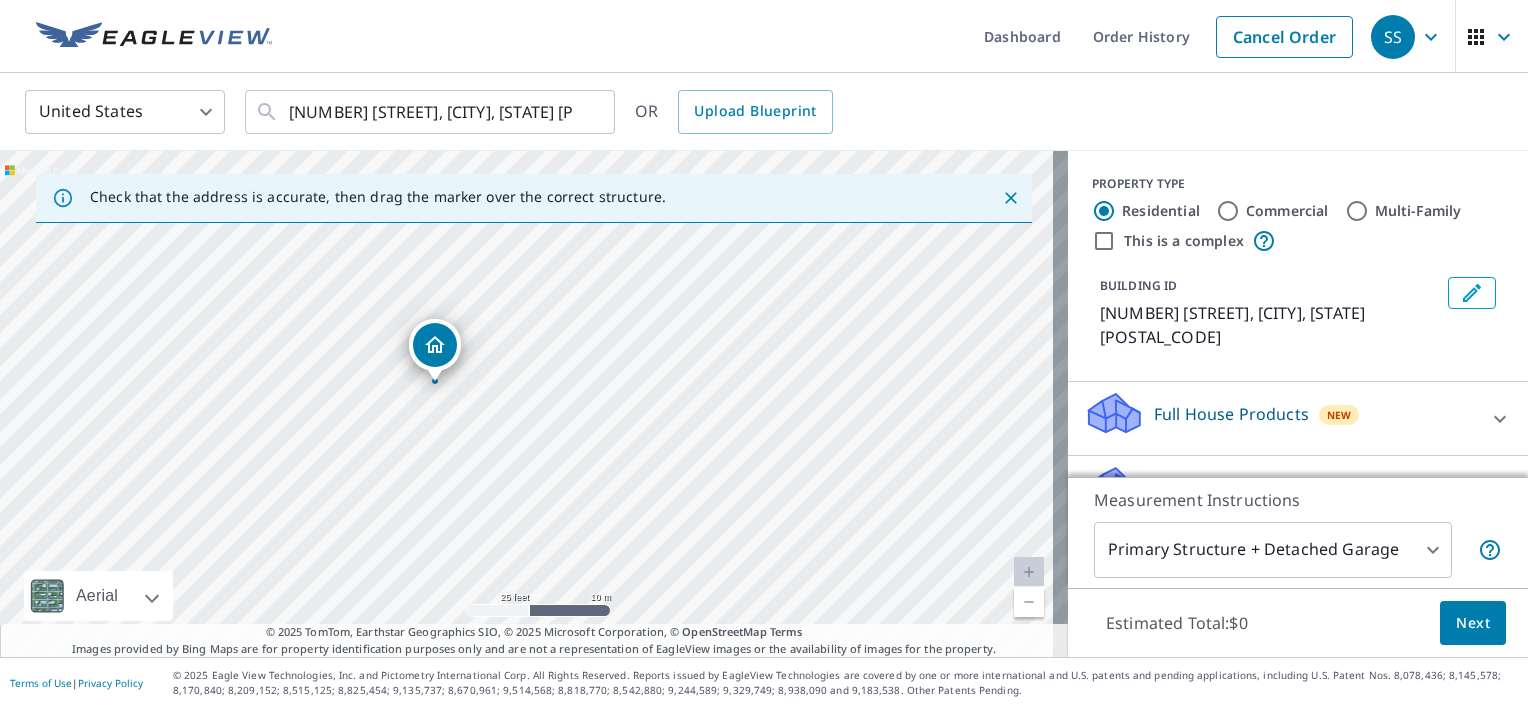 drag, startPoint x: 571, startPoint y: 421, endPoint x: 708, endPoint y: 497, distance: 156.66844 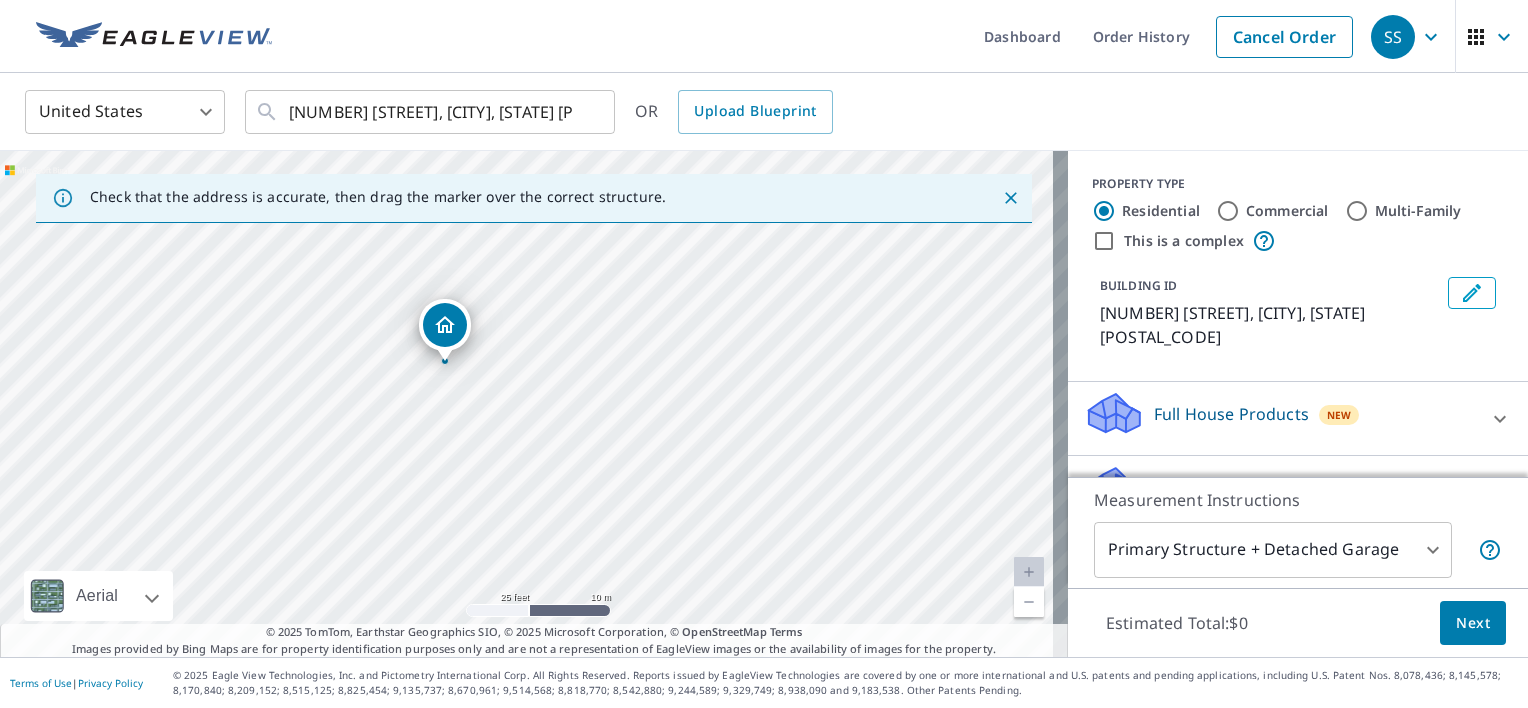 drag, startPoint x: 577, startPoint y: 352, endPoint x: 576, endPoint y: 332, distance: 20.024984 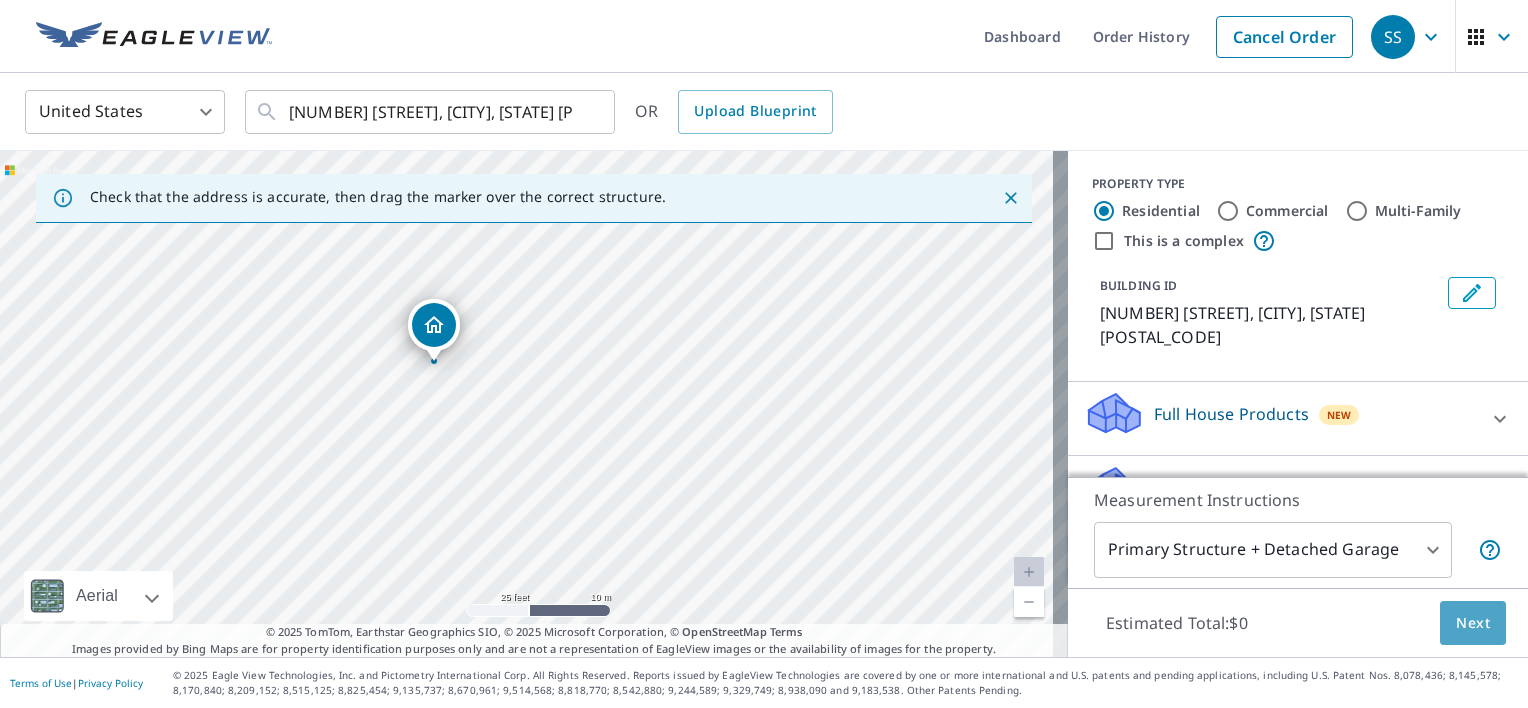 click on "Next" at bounding box center (1473, 623) 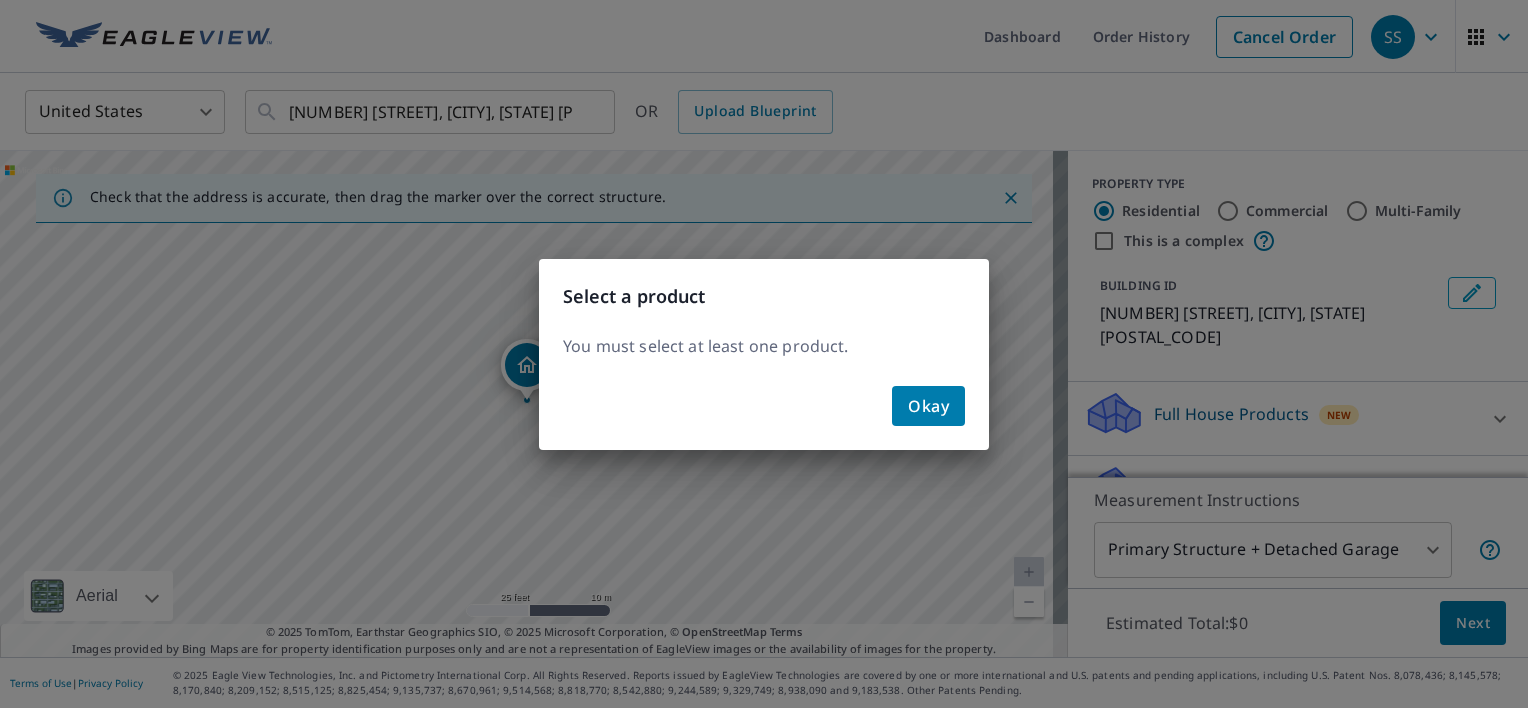 click on "Okay" at bounding box center [928, 406] 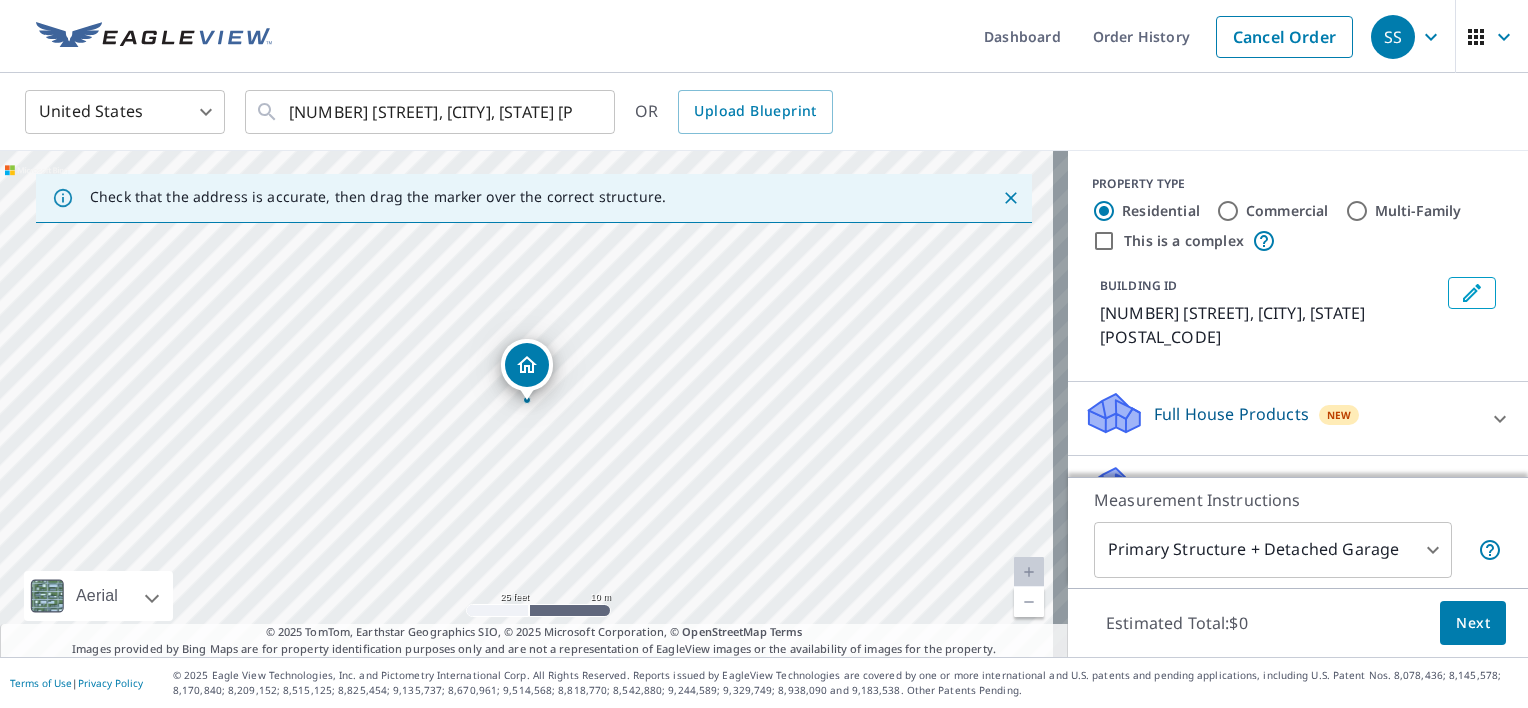 click on "Roof Products" at bounding box center [1209, 488] 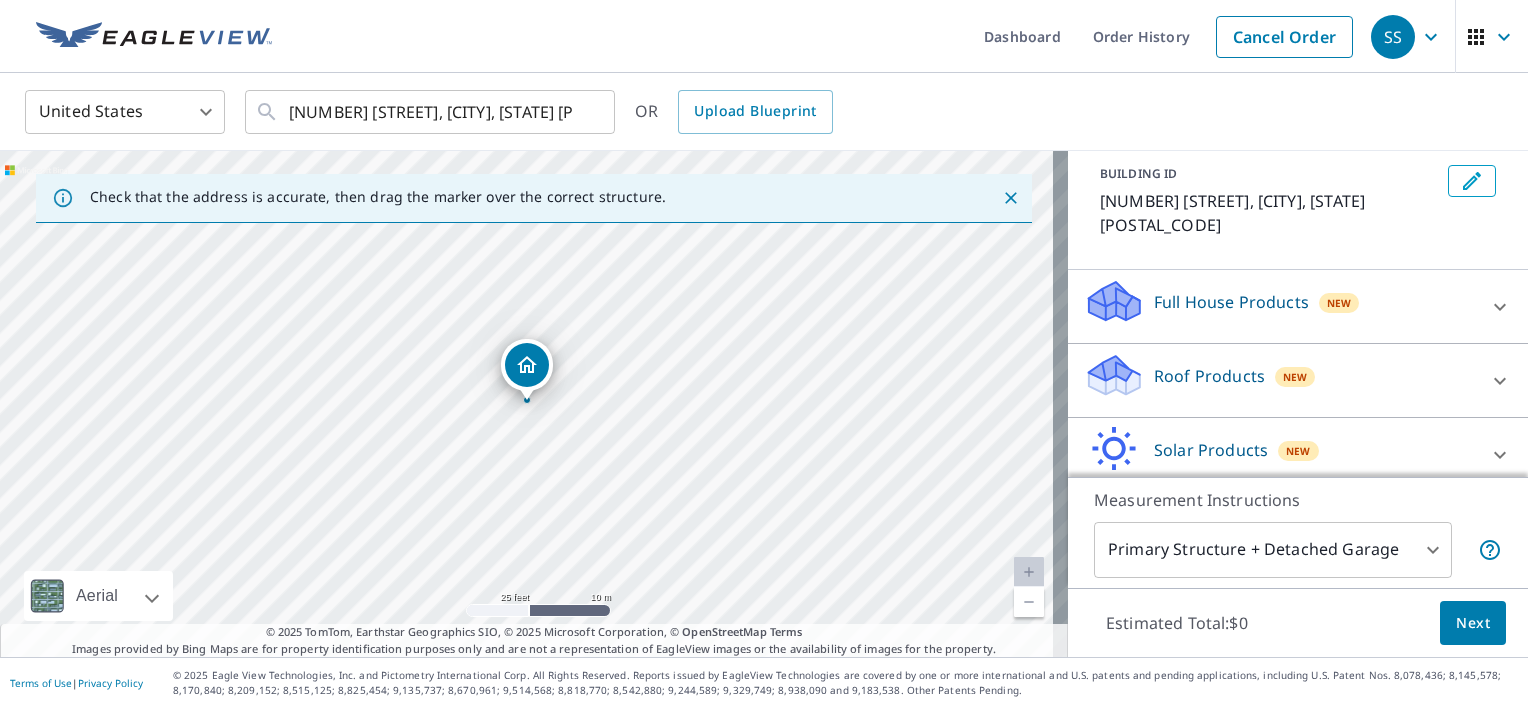 scroll, scrollTop: 112, scrollLeft: 0, axis: vertical 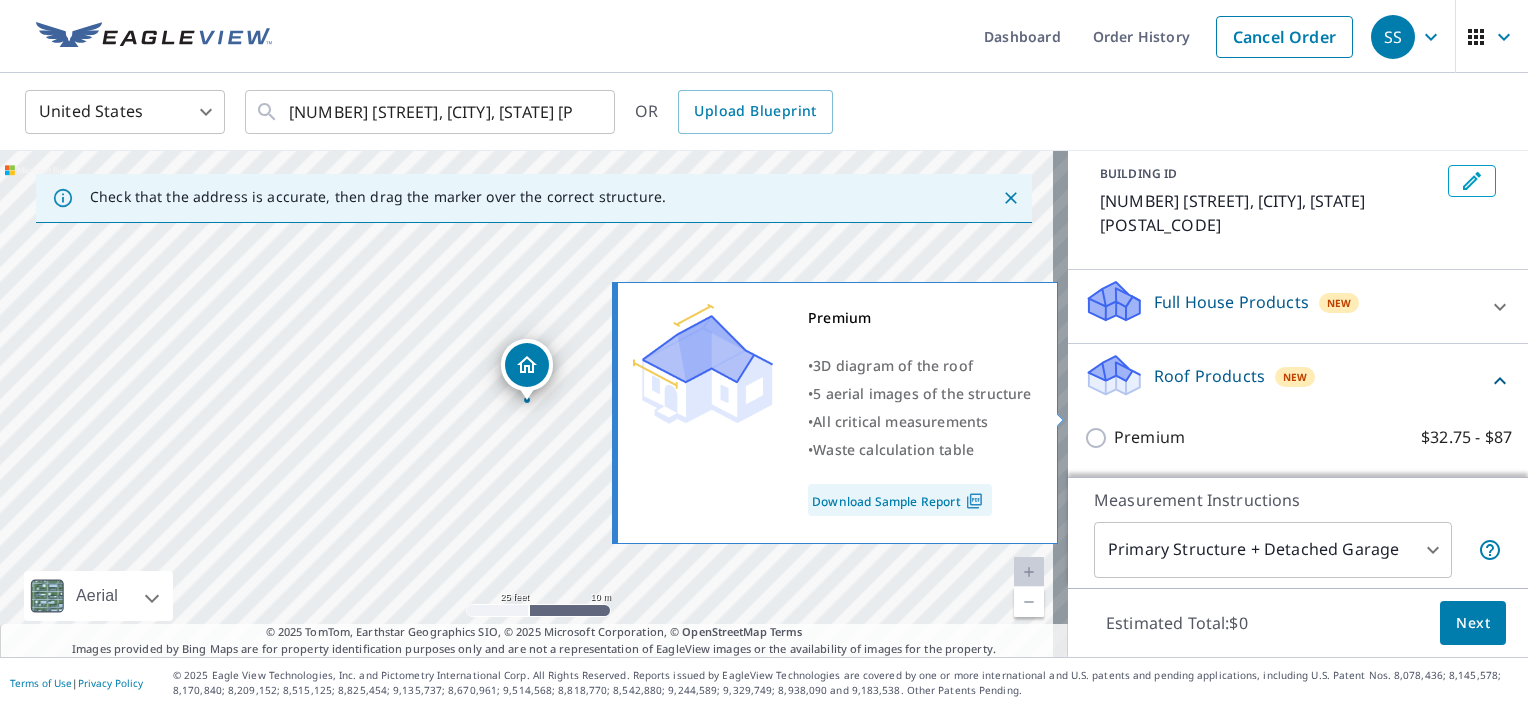 click on "Premium $32.75 - $87" at bounding box center (1099, 438) 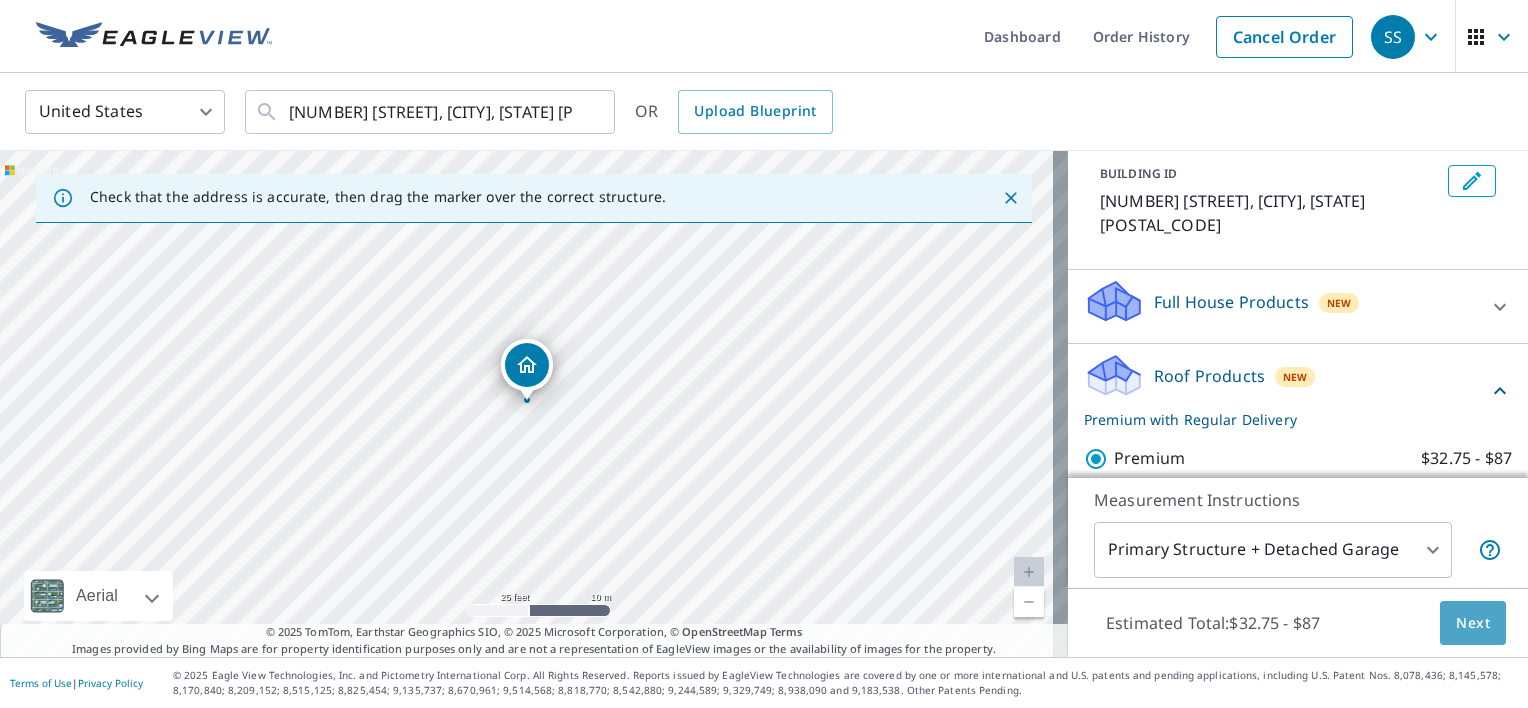 click on "Next" at bounding box center [1473, 623] 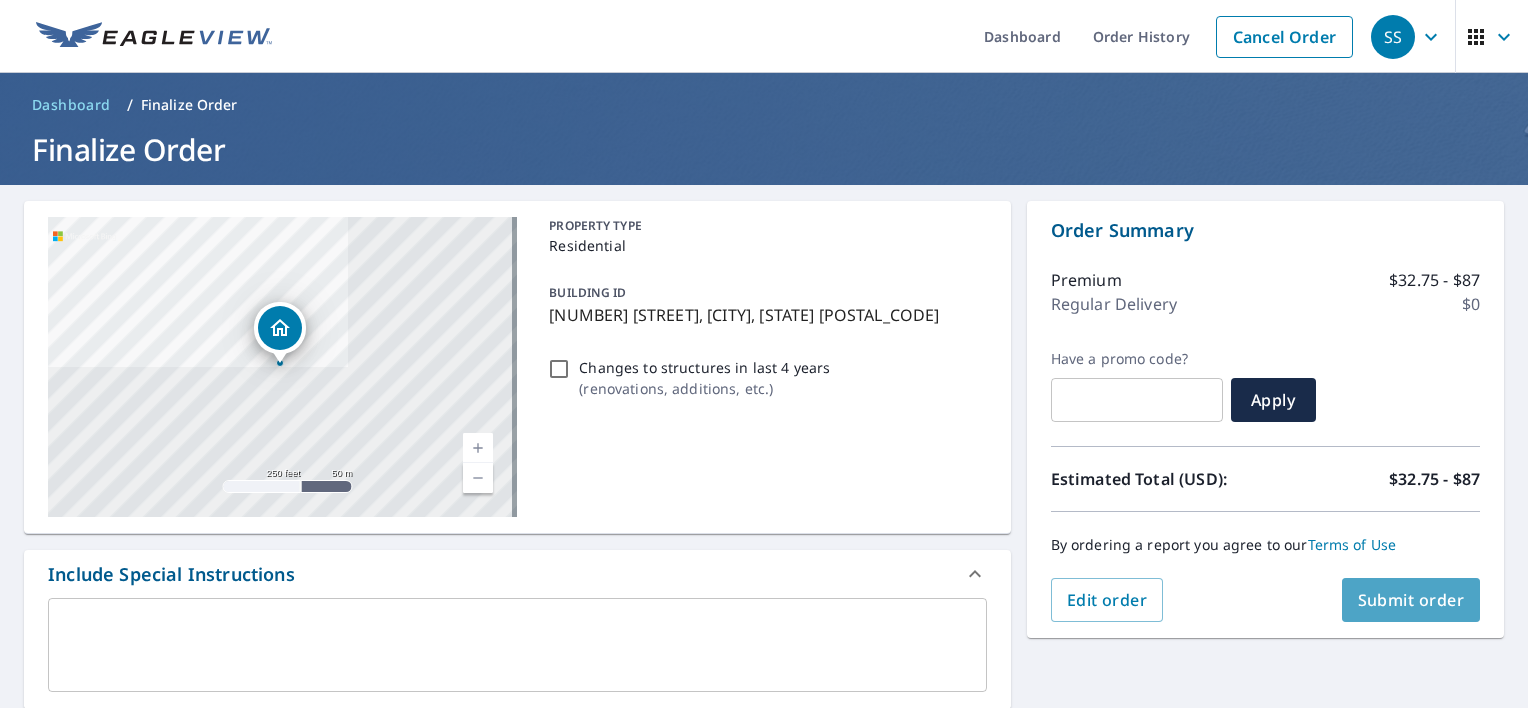 click on "Submit order" at bounding box center (1411, 600) 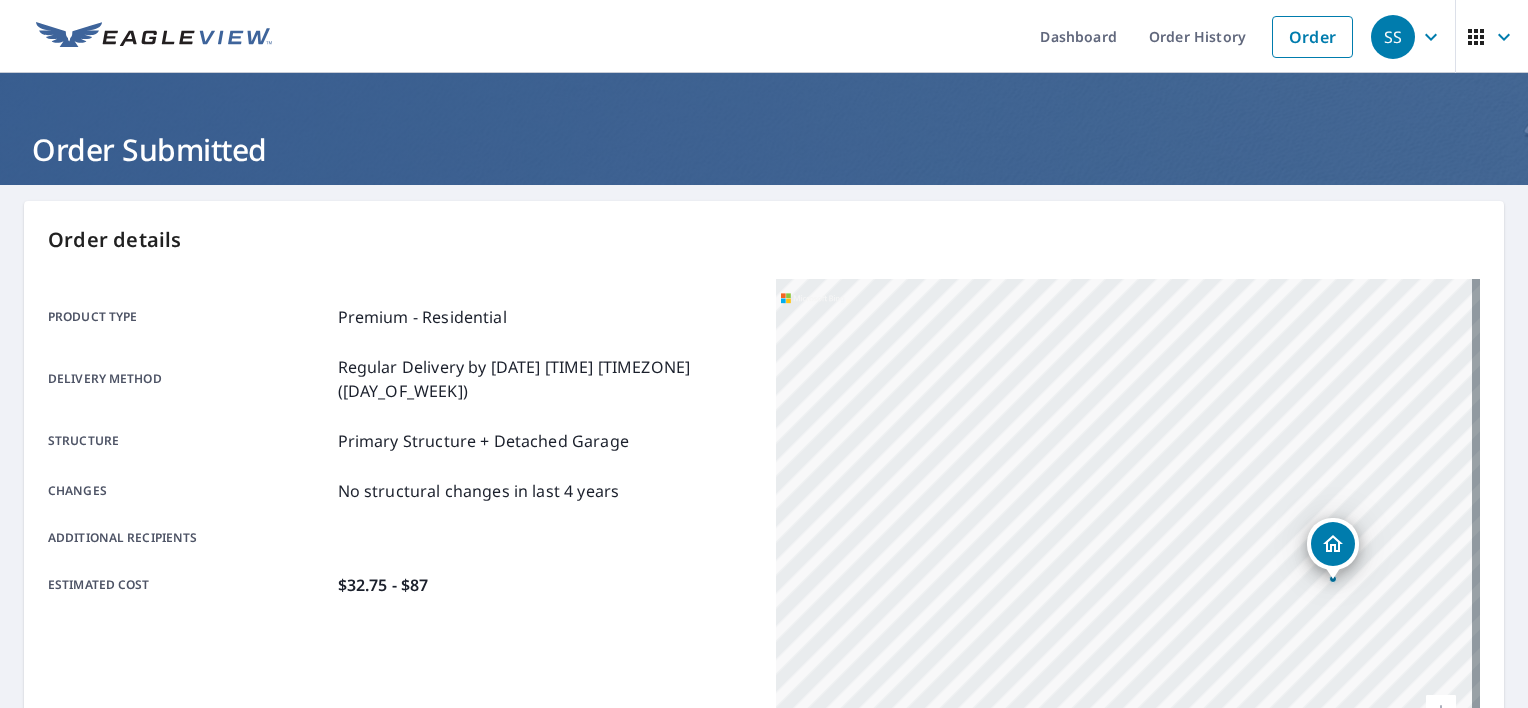 scroll, scrollTop: 468, scrollLeft: 0, axis: vertical 